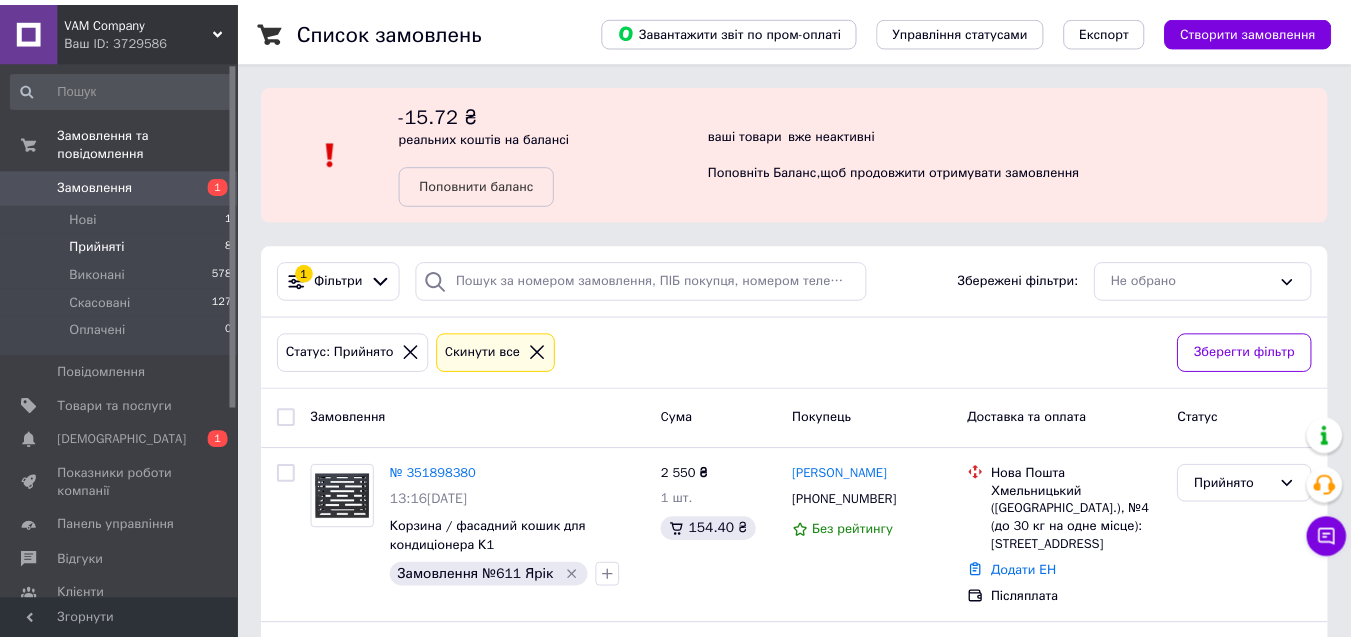 scroll, scrollTop: 0, scrollLeft: 0, axis: both 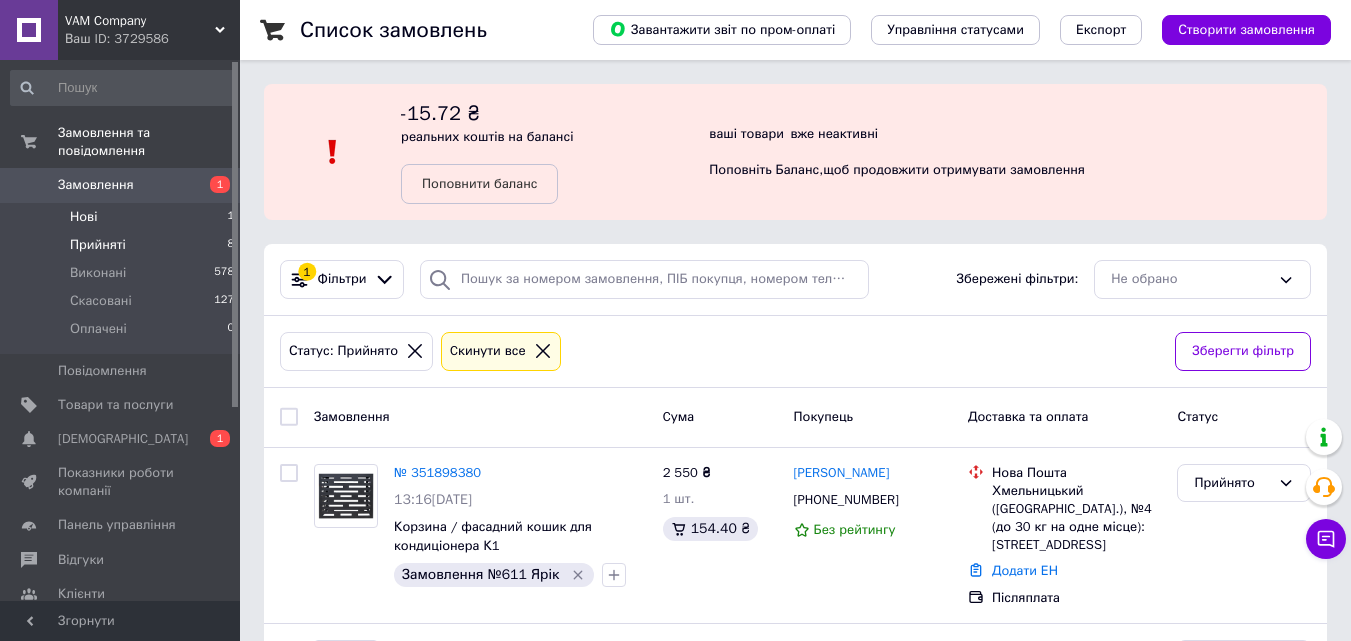 click on "Нові 1" at bounding box center (123, 217) 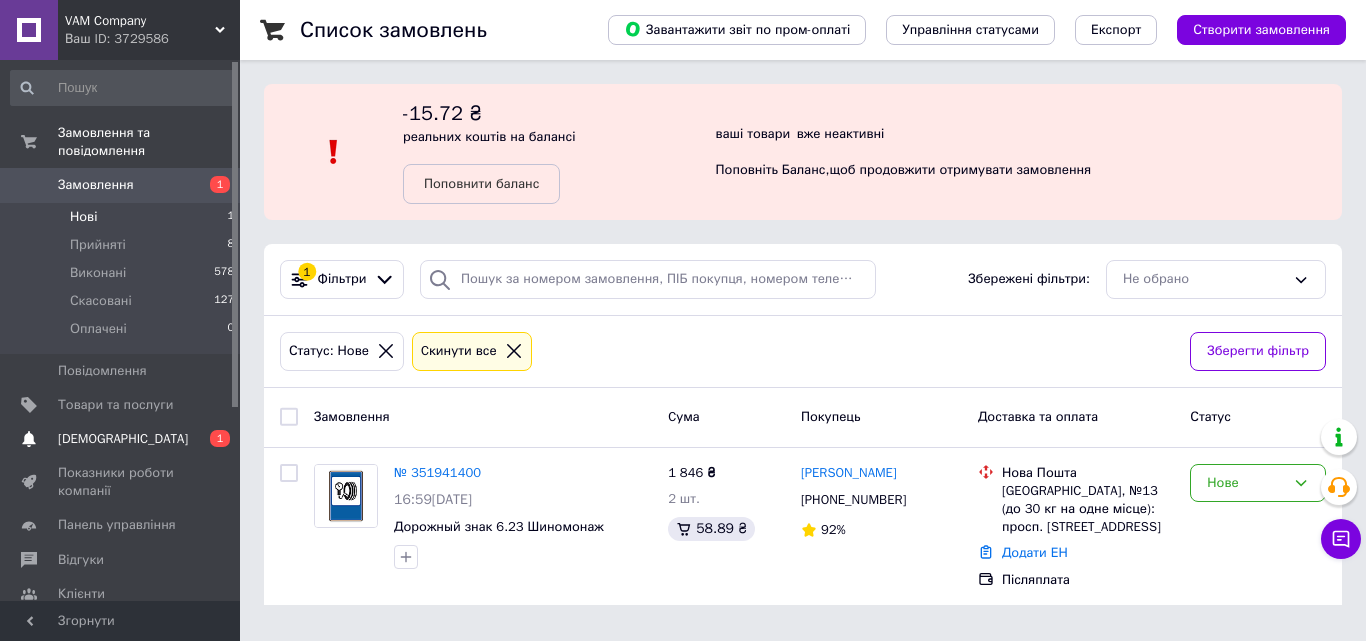 click on "[DEMOGRAPHIC_DATA]" at bounding box center (121, 439) 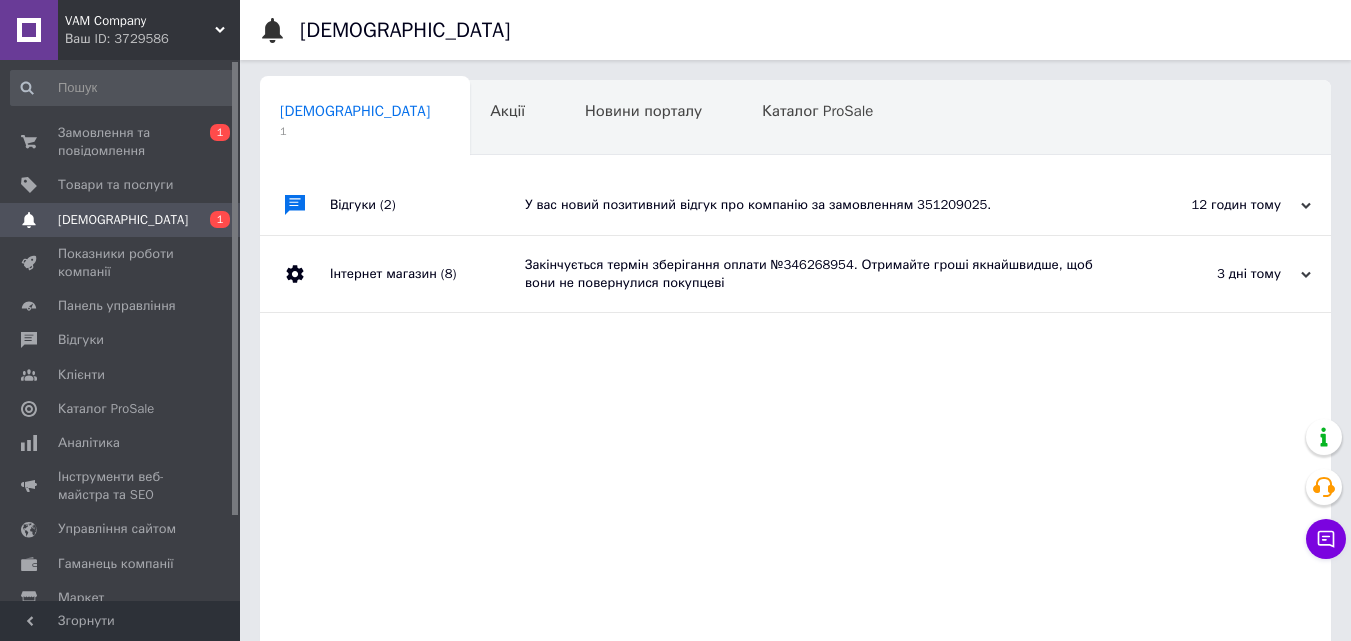 click on "У вас новий позитивний відгук про компанію за замовленням 351209025." at bounding box center [818, 205] 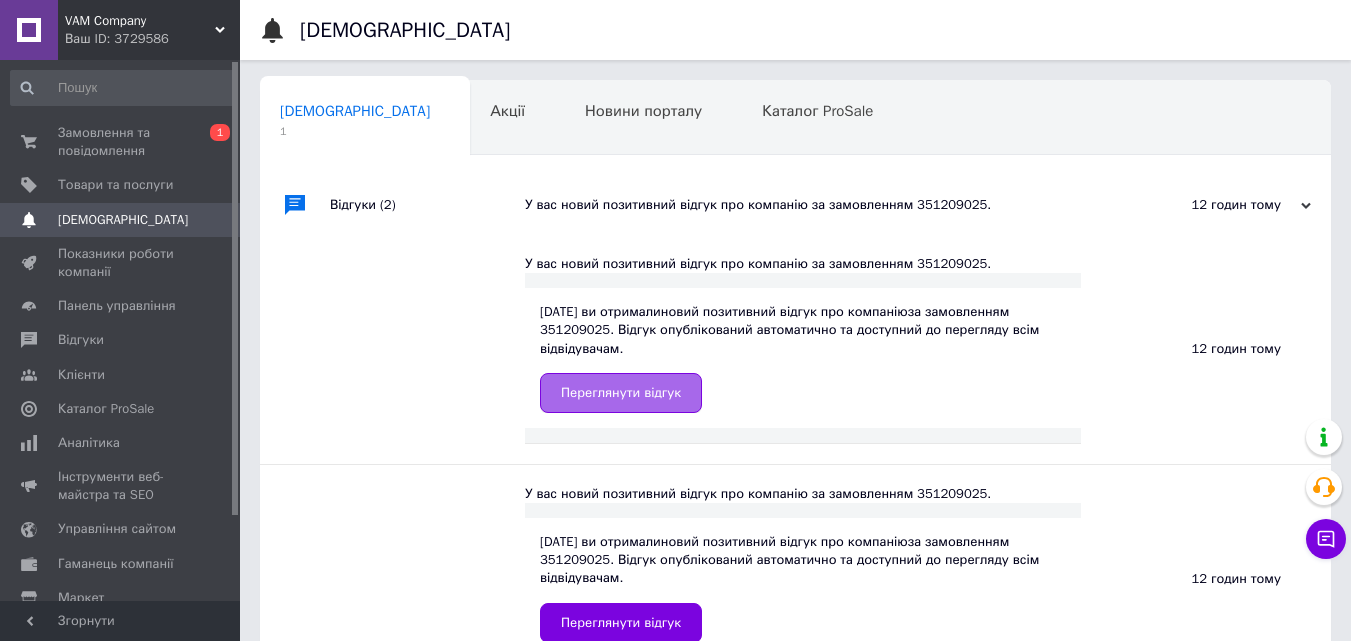 click on "Переглянути відгук" at bounding box center (621, 393) 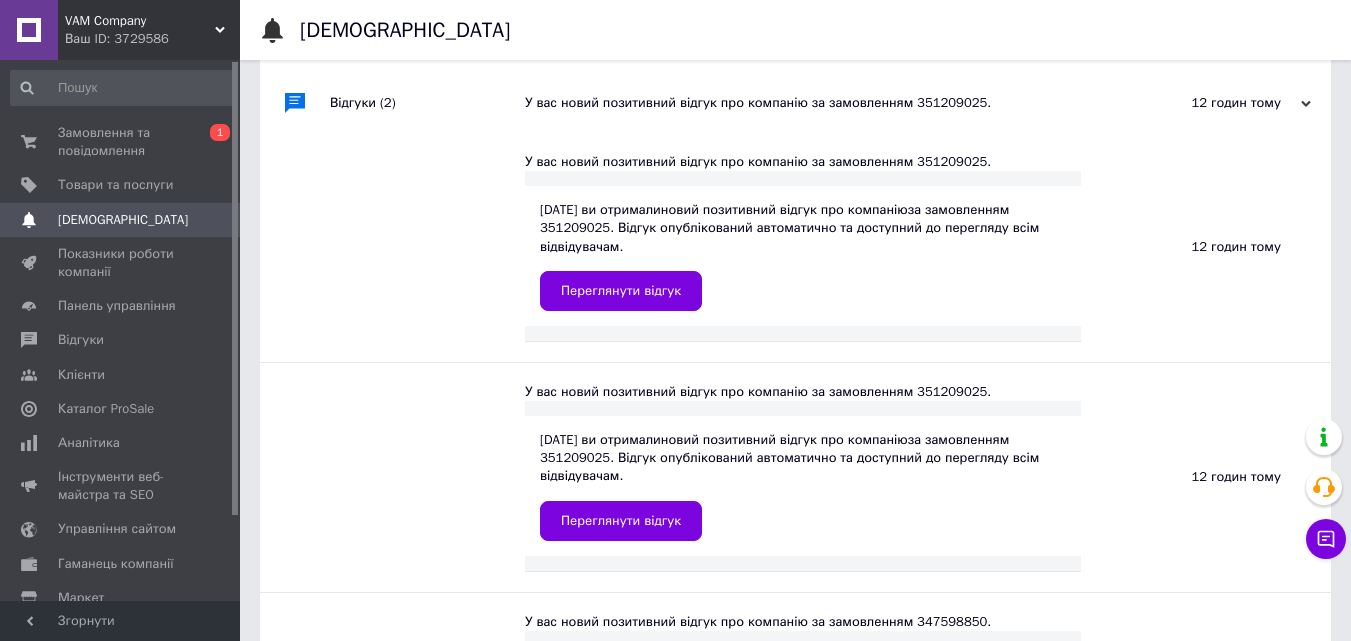 scroll, scrollTop: 0, scrollLeft: 0, axis: both 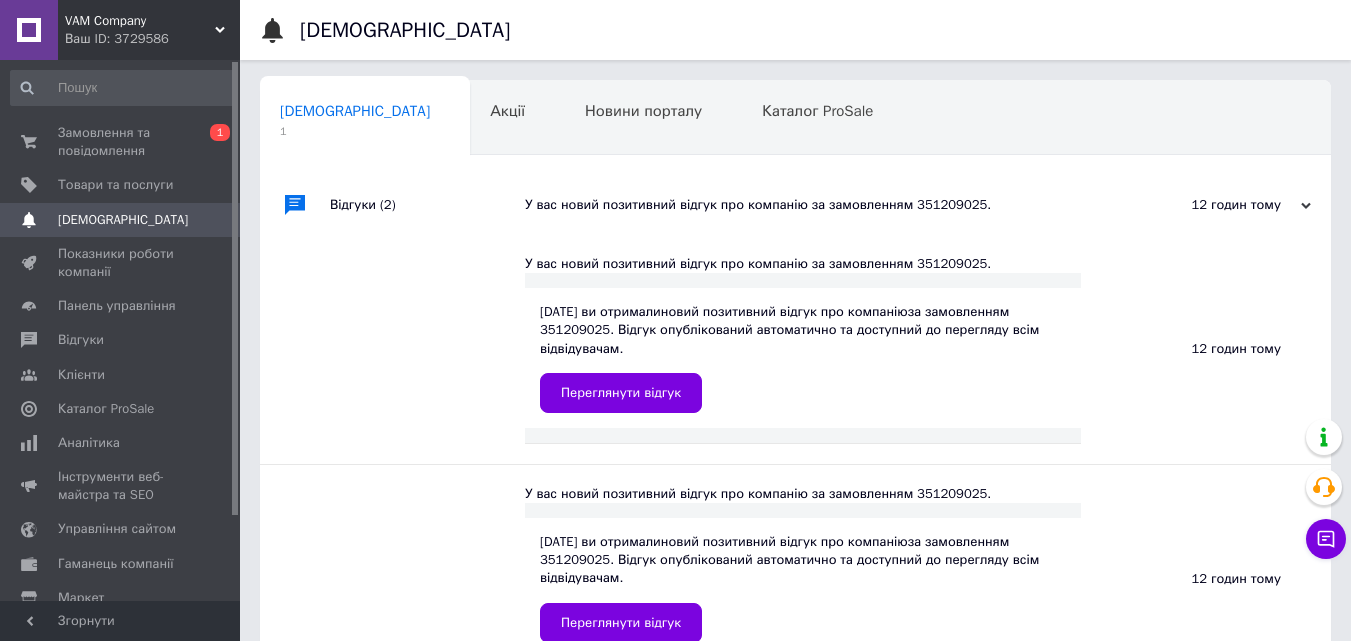click on "12 годин тому" at bounding box center [1211, 205] 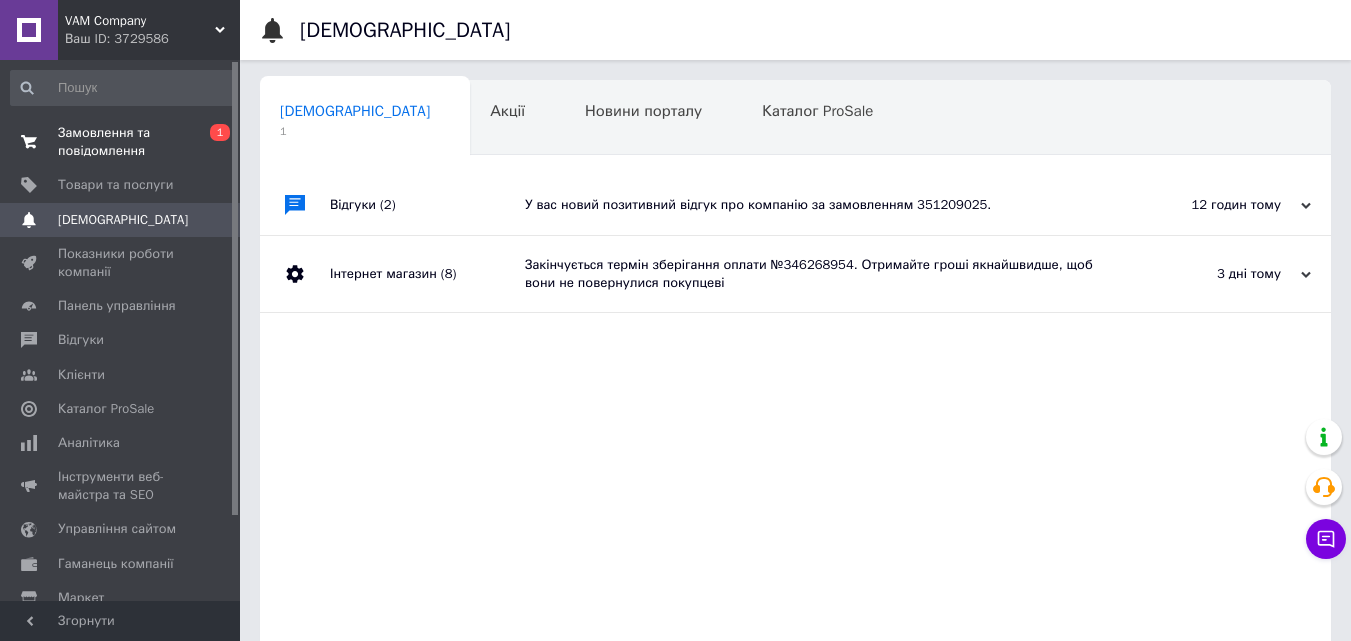 click on "Замовлення та повідомлення" at bounding box center [121, 142] 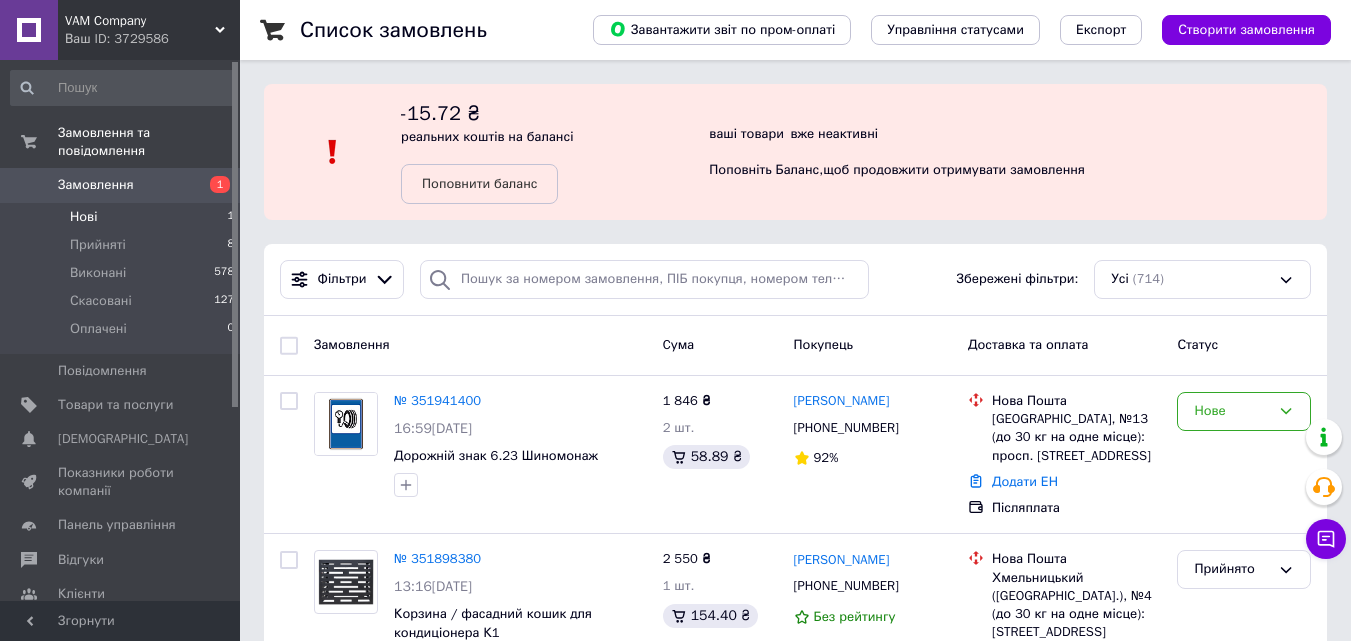 click on "Нові 1" at bounding box center (123, 217) 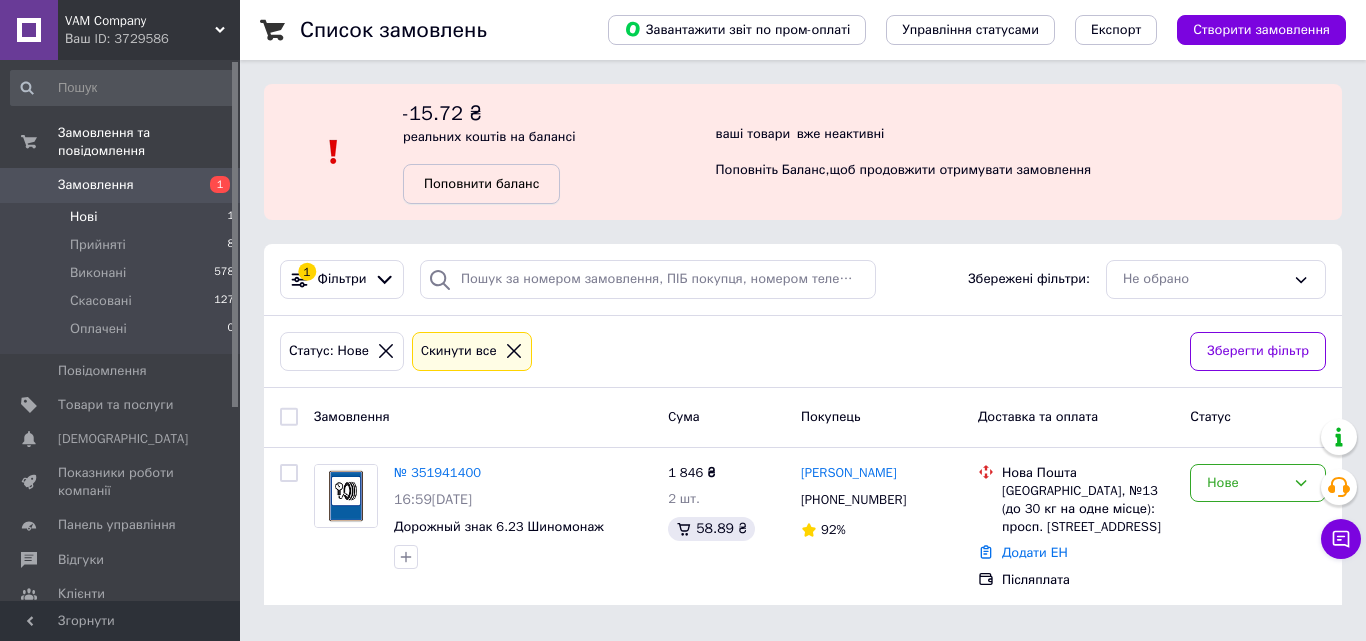 click on "Поповнити баланс" at bounding box center [481, 183] 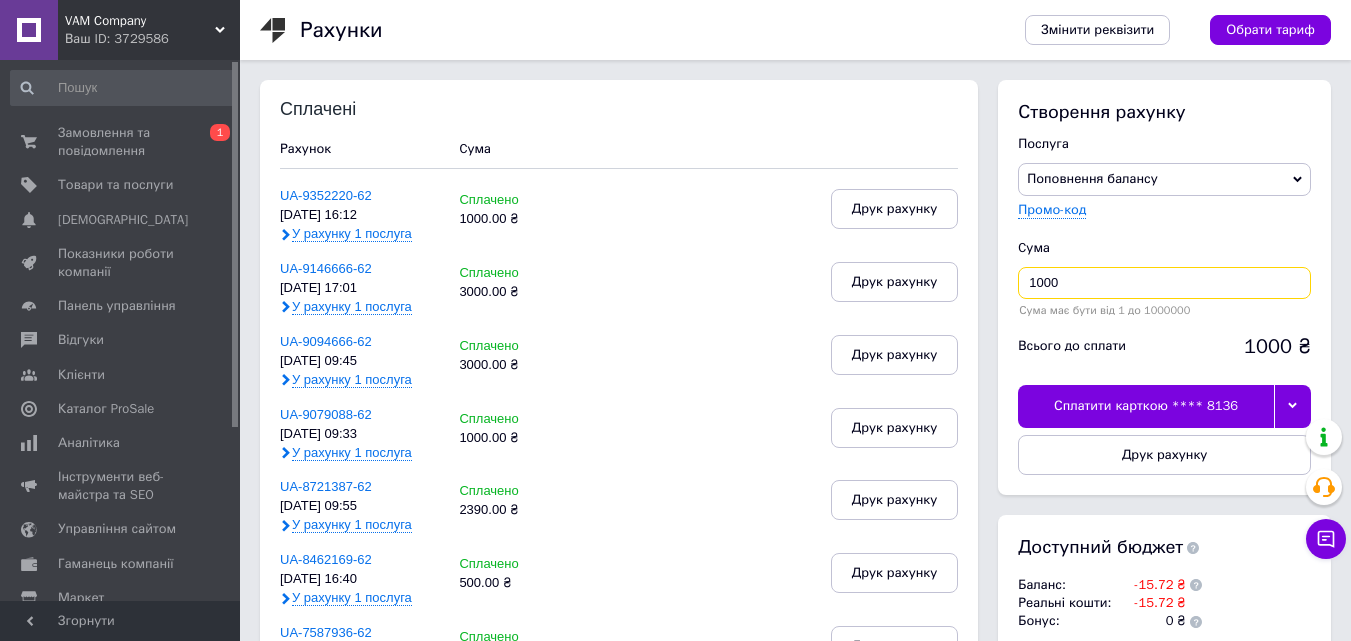 click on "1000" at bounding box center (1164, 283) 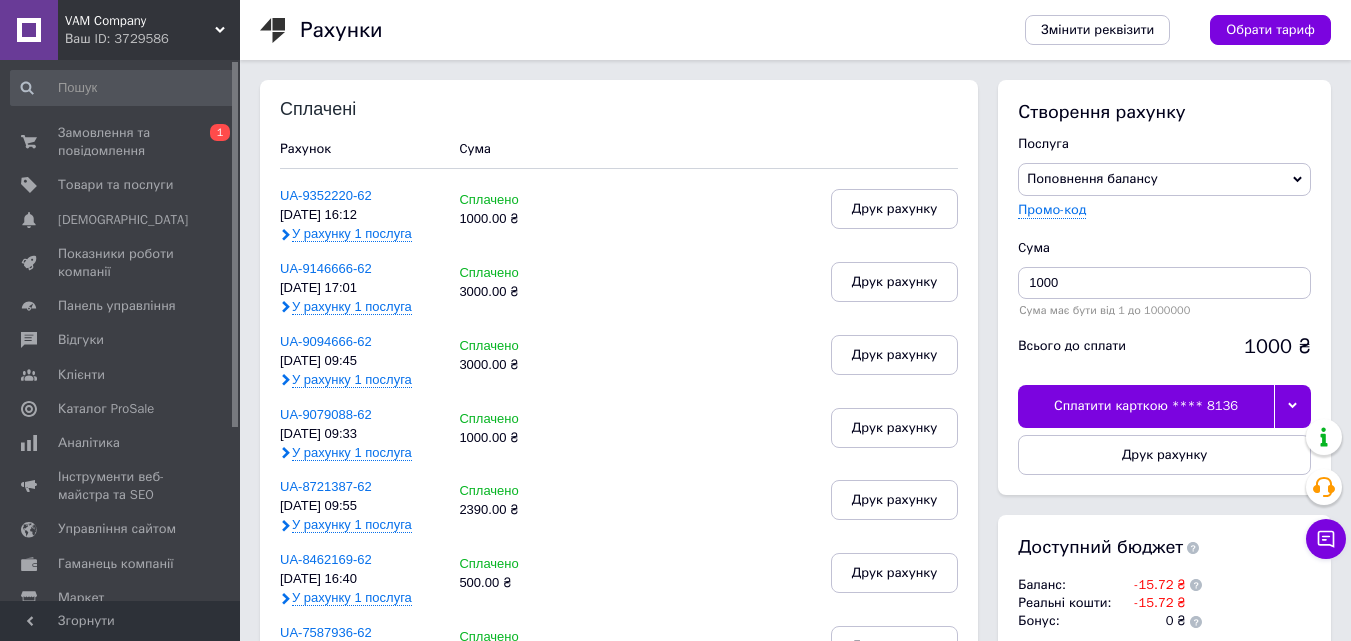 click on "Ваш ID: 3729586" at bounding box center (152, 39) 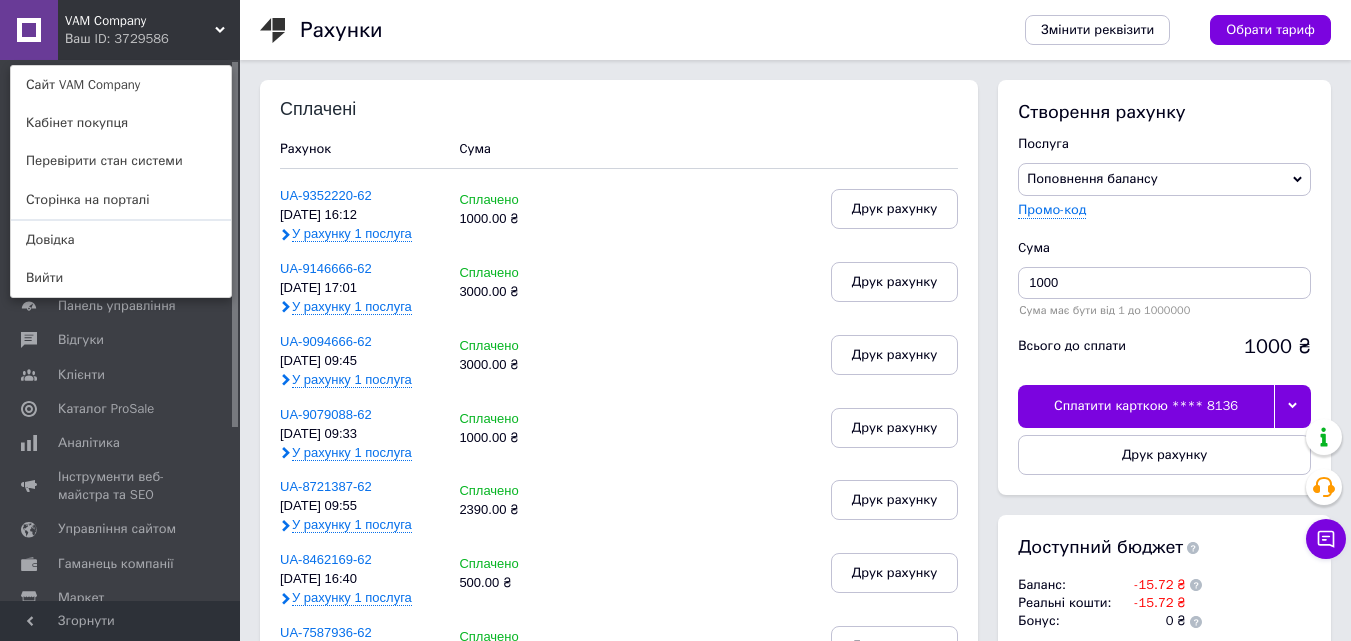click on "Рахунки" at bounding box center (652, 30) 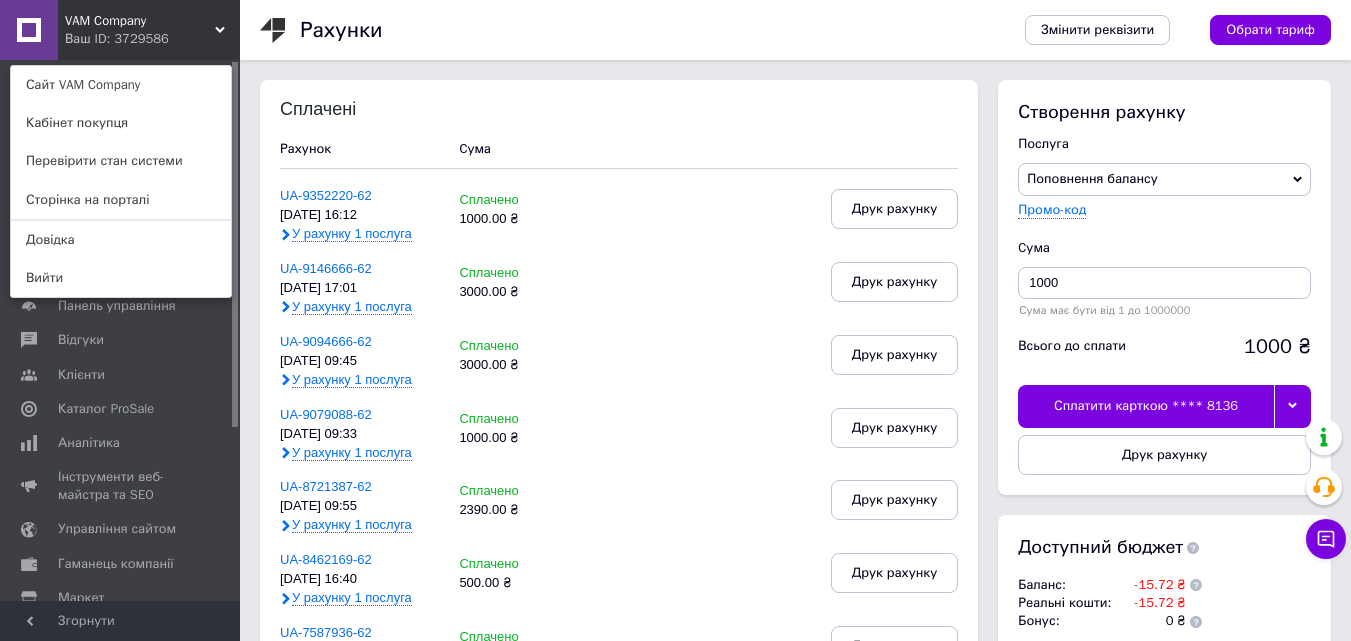 click on "Рахунки" at bounding box center (652, 30) 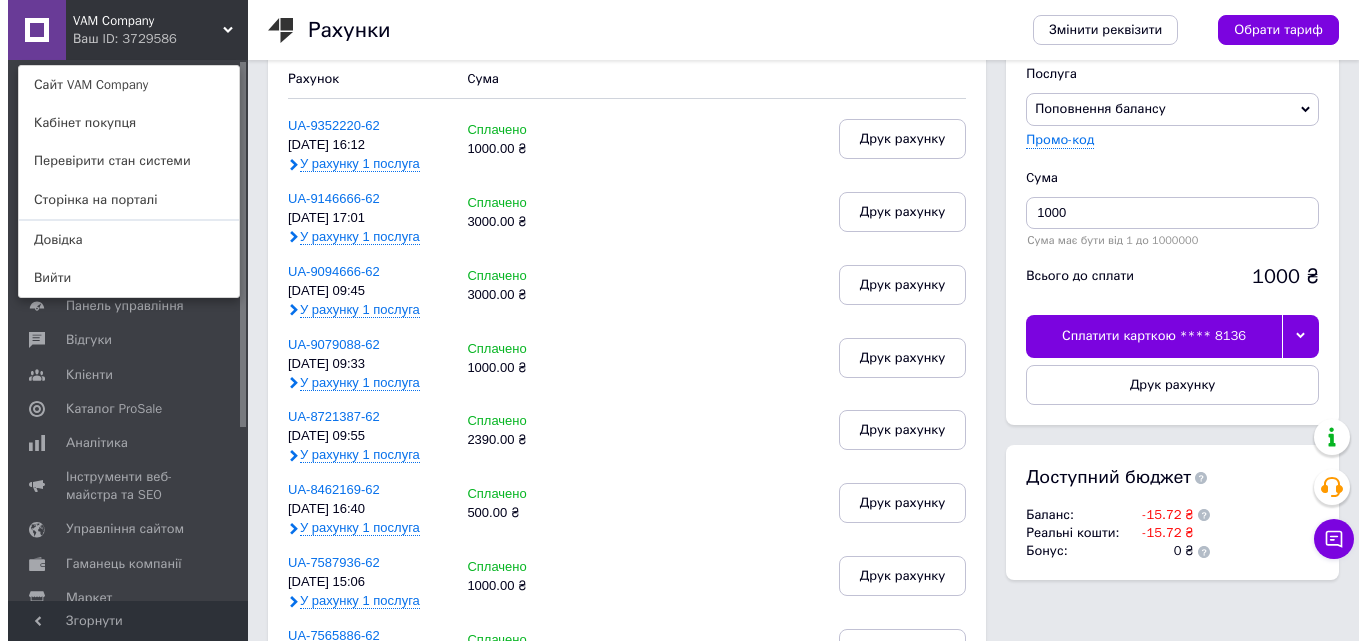 scroll, scrollTop: 0, scrollLeft: 0, axis: both 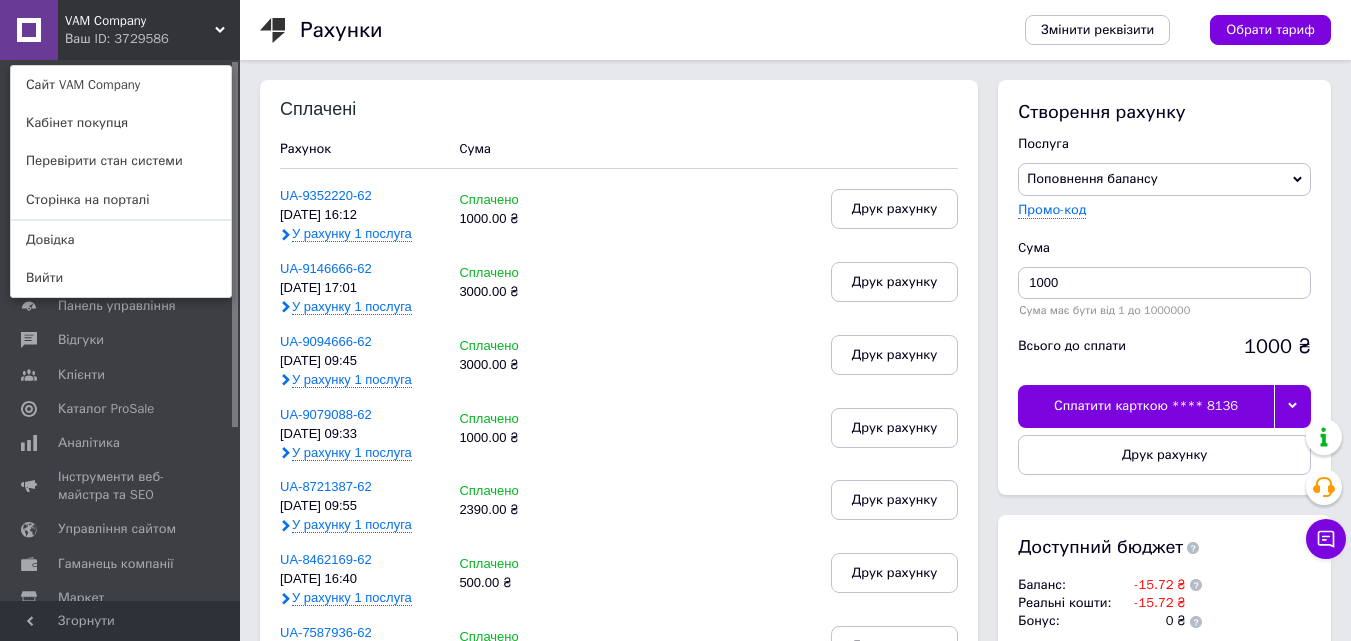 click on "Сплачені Рахунок Cума UA-9352220-62 25.06.25, 16:12 У рахунку 1 послуга Сплачено 1000.00 ₴ Друк рахунку UA-9146666-62 20.05.25, 17:01 У рахунку 1 послуга Сплачено 3000.00 ₴ Друк рахунку UA-9094666-62 12.05.25, 09:45 У рахунку 1 послуга Сплачено 3000.00 ₴ Друк рахунку UA-9079088-62 09.05.25, 09:33 У рахунку 1 послуга Сплачено 1000.00 ₴ Друк рахунку UA-8721387-62 10.03.25, 09:55 У рахунку 1 послуга Сплачено 2390.00 ₴ Друк рахунку UA-8462169-62 23.01.25, 16:40 У рахунку 1 послуга Сплачено 500.00 ₴ Друк рахунку UA-7587936-62 26.08.24, 15:06 У рахунку 1 послуга Сплачено 1000.00 ₴ Друк рахунку UA-7565886-62 22.08.24, 08:46 У рахунку 1 послуга Сплачено 1000.00 ₴ Друк рахунку UA-7563206-62 21.08.24, 16:39 1000.00 ₴" at bounding box center (619, 865) 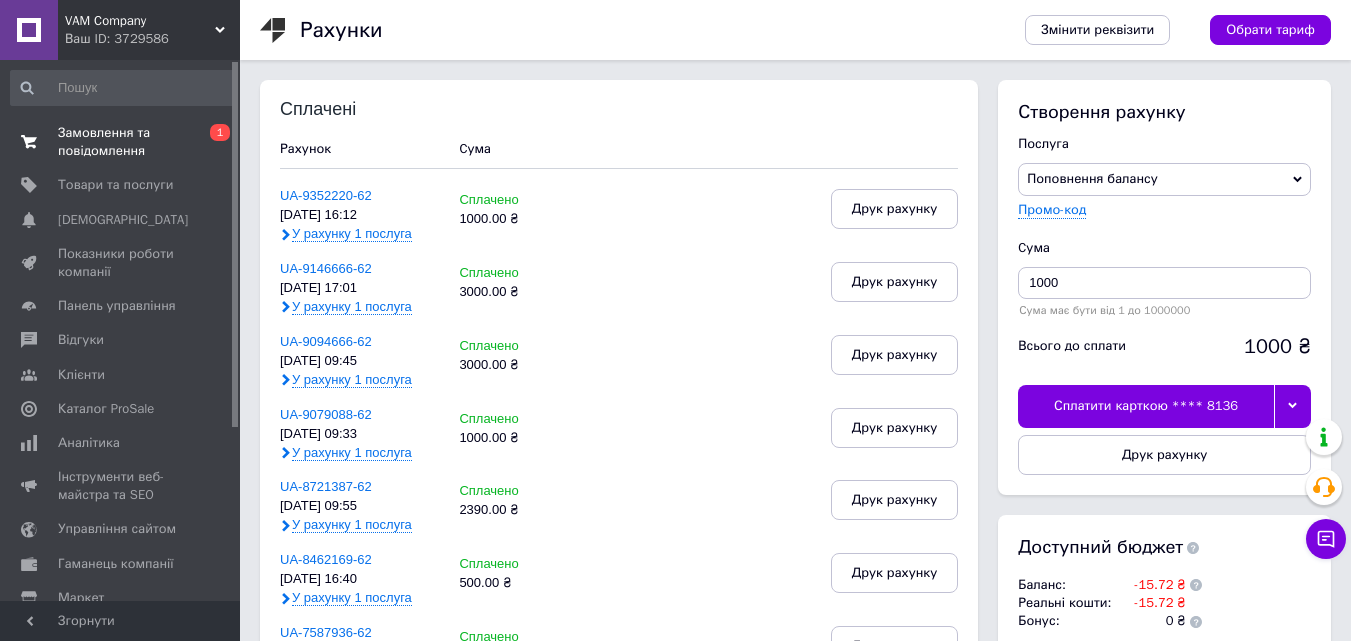 click on "Замовлення та повідомлення" at bounding box center [121, 142] 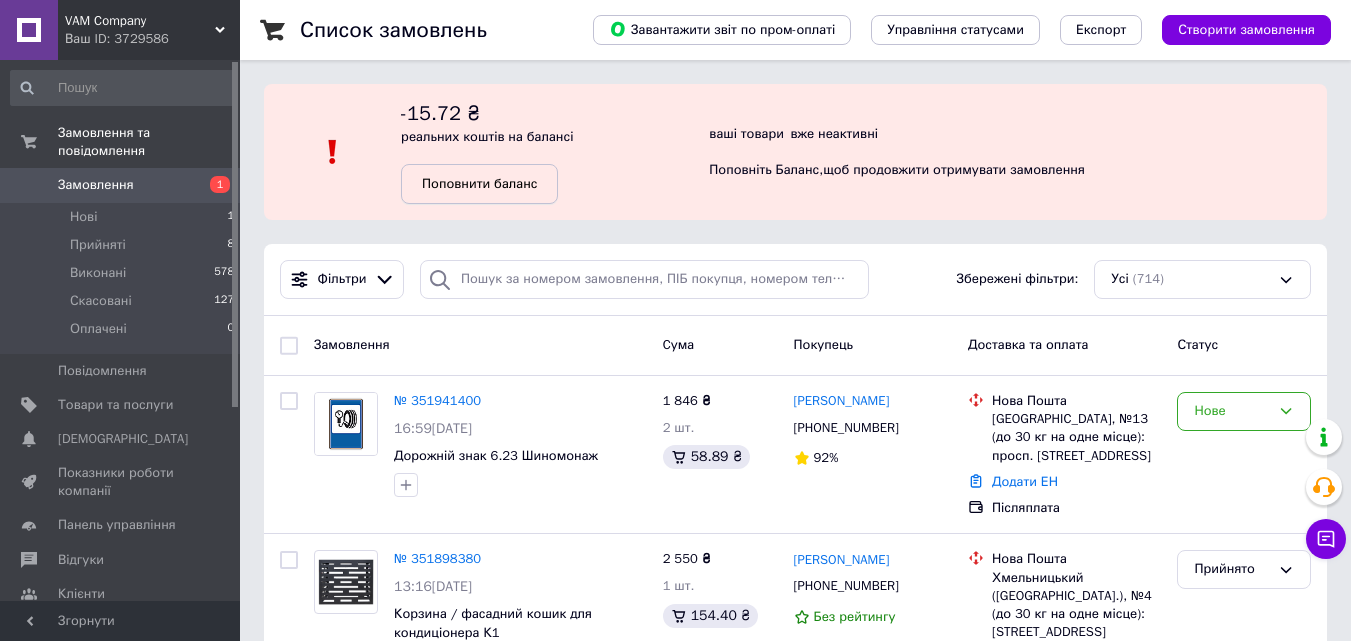 click on "Поповнити баланс" at bounding box center (479, 184) 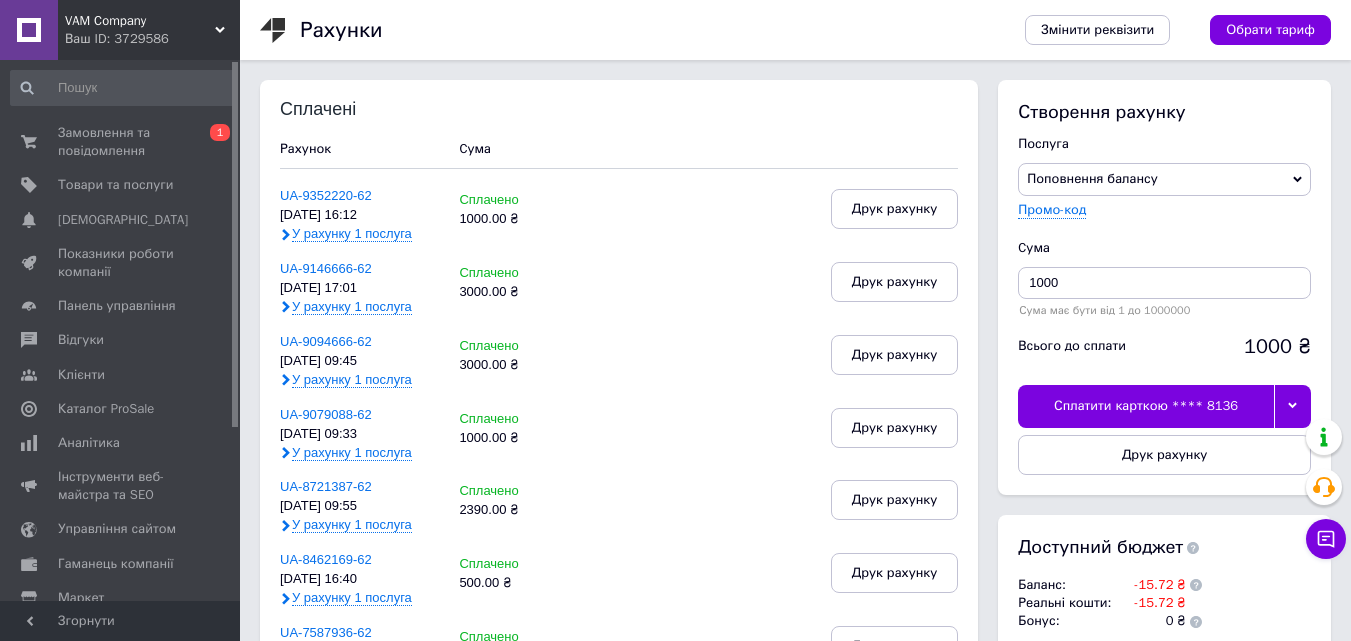 click at bounding box center (1292, 406) 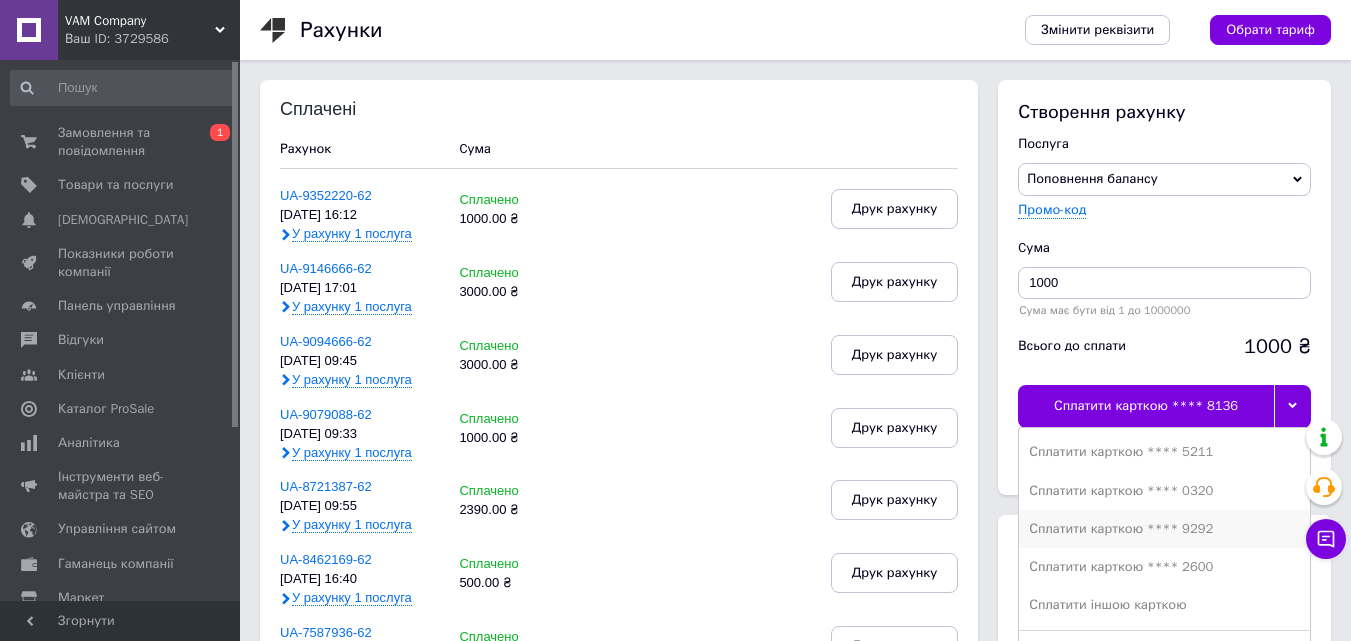 click on "Сплатити карткою  **** 9292" at bounding box center (1164, 529) 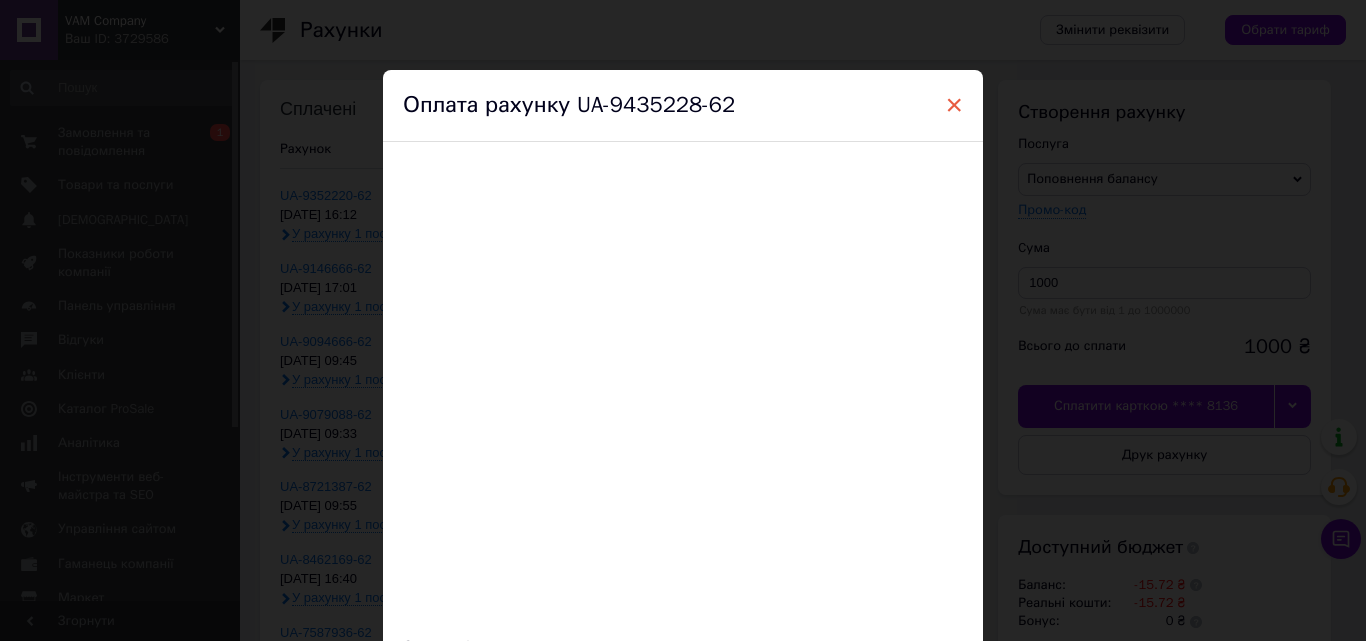 click on "×" at bounding box center (954, 105) 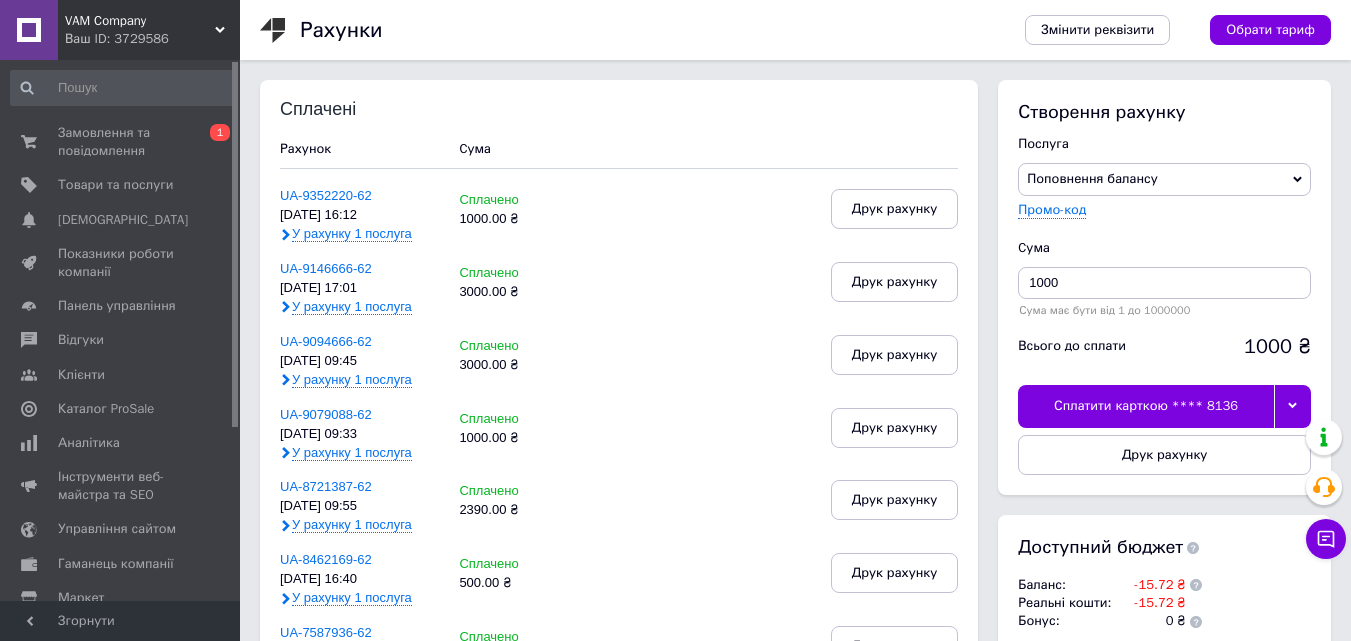 click at bounding box center [1292, 406] 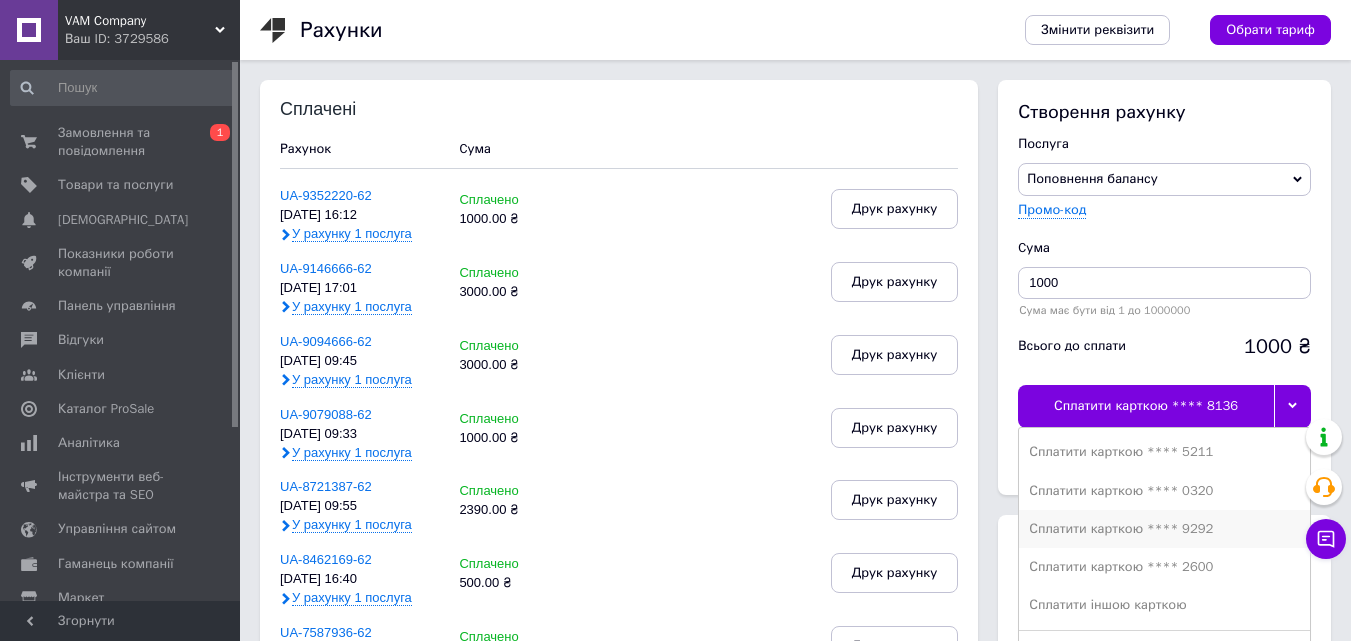 click on "Сплатити карткою  **** 9292" at bounding box center (1164, 529) 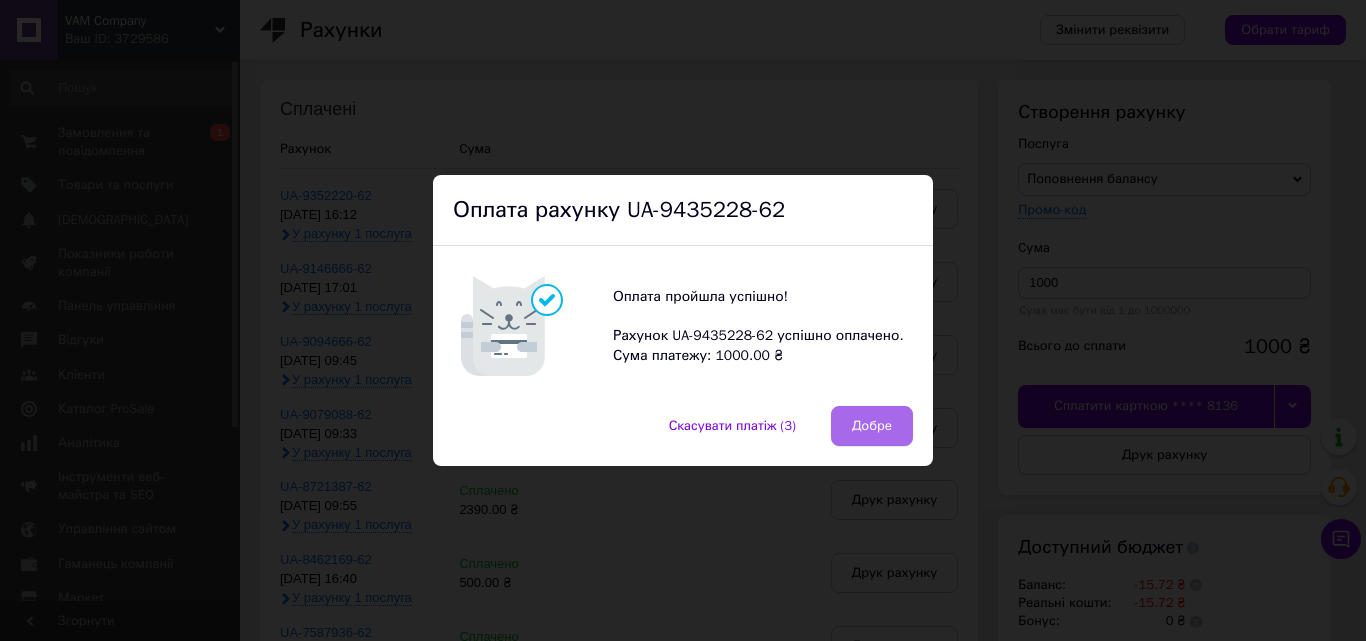 click on "Добре" at bounding box center [872, 426] 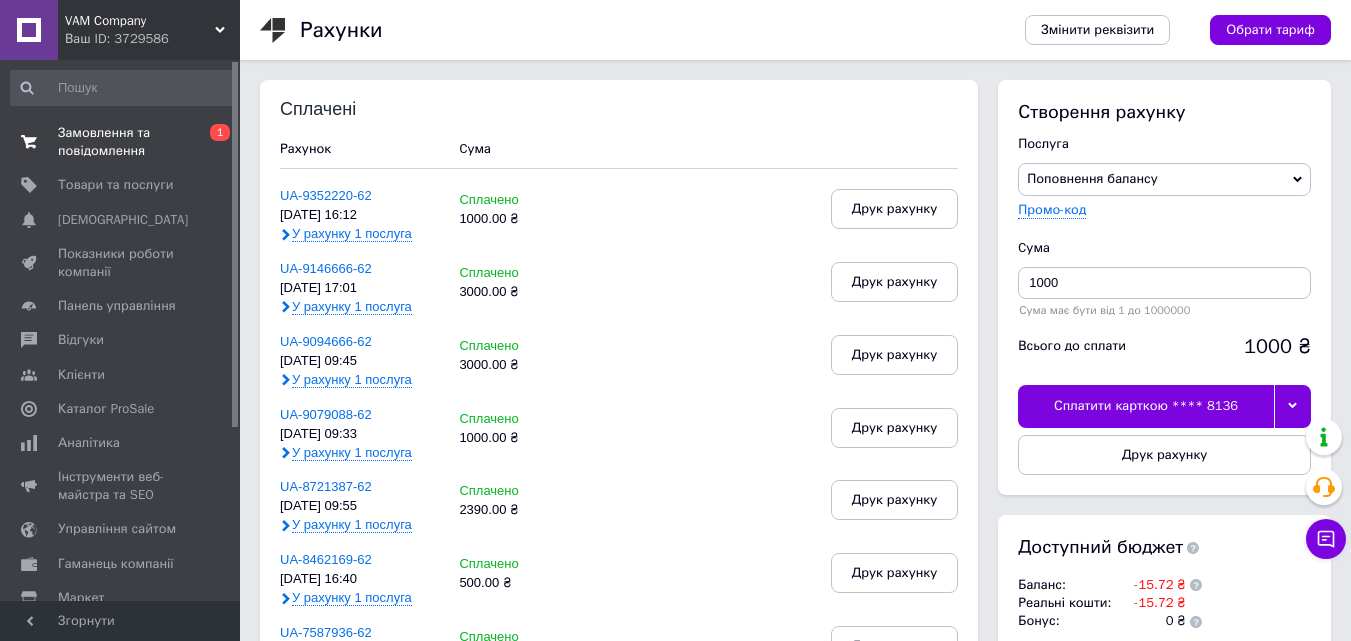 click on "Замовлення та повідомлення 0 1" at bounding box center (123, 142) 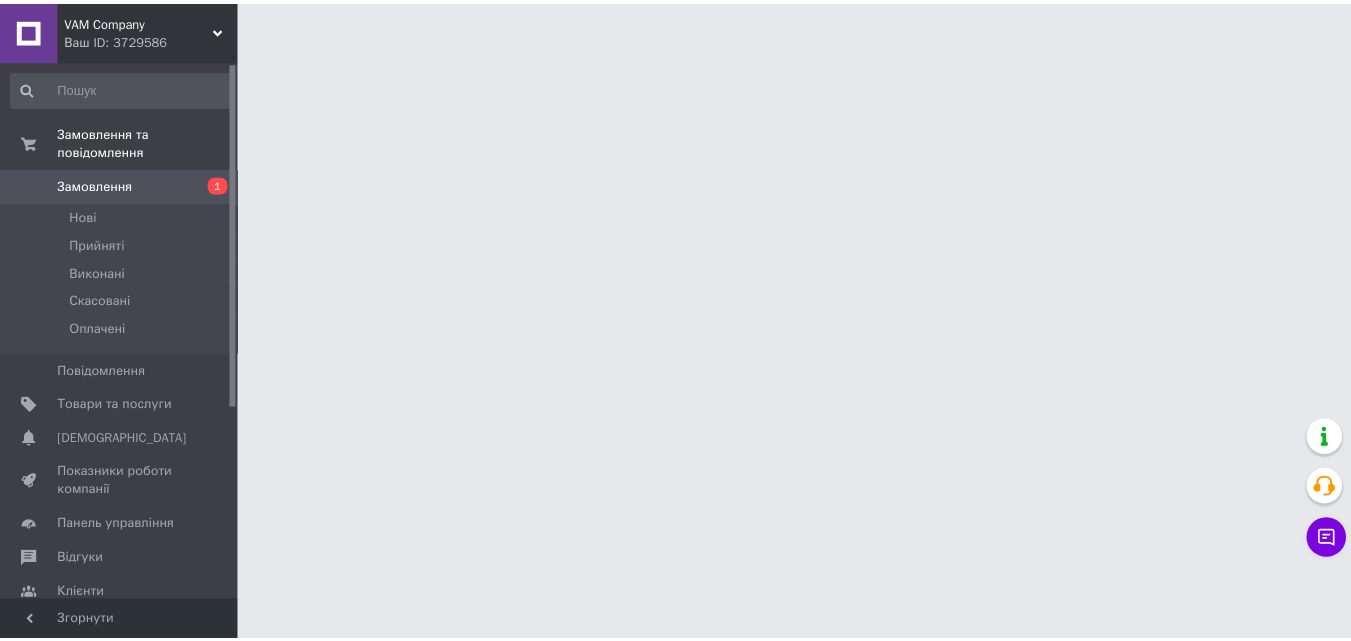 scroll, scrollTop: 0, scrollLeft: 0, axis: both 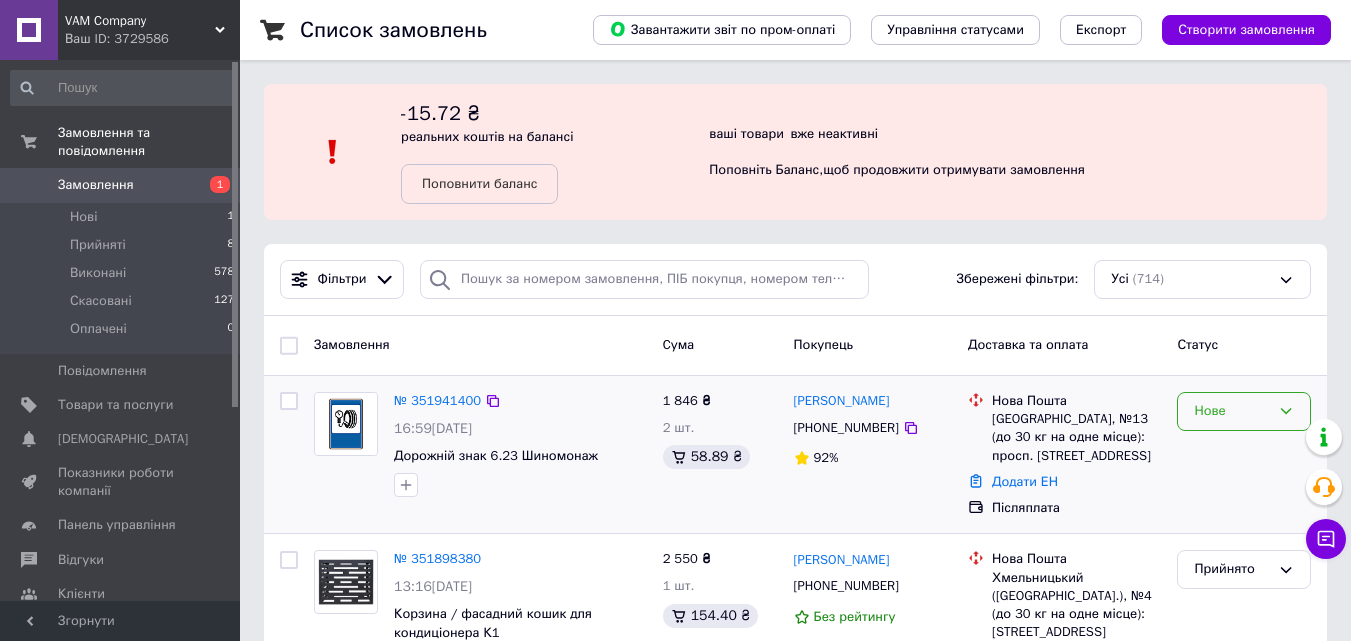 click on "Нове" at bounding box center [1244, 411] 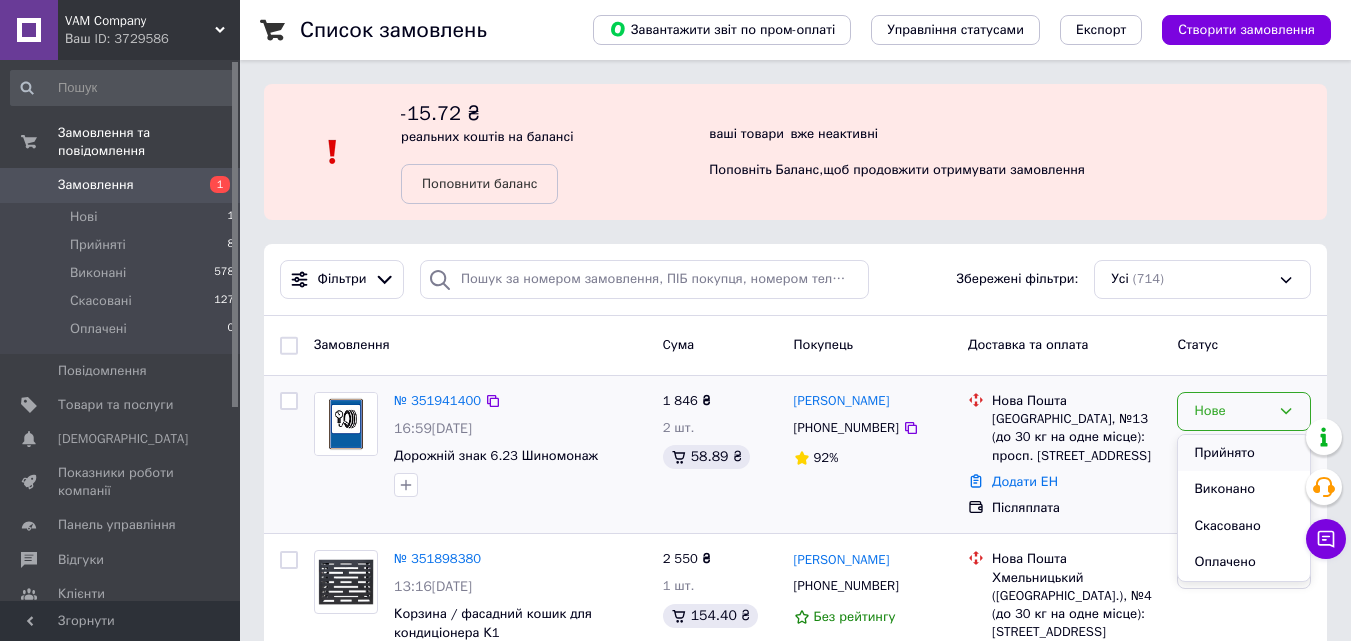 click on "Прийнято" at bounding box center (1244, 453) 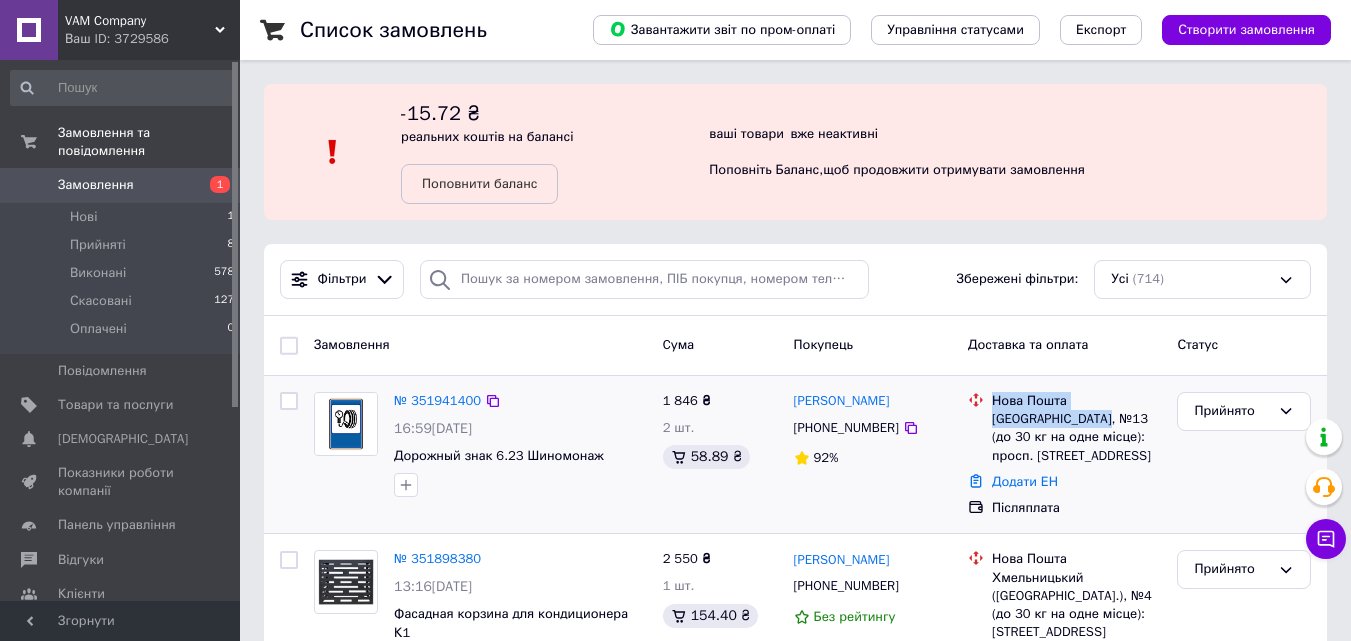 drag, startPoint x: 995, startPoint y: 403, endPoint x: 1108, endPoint y: 414, distance: 113.534134 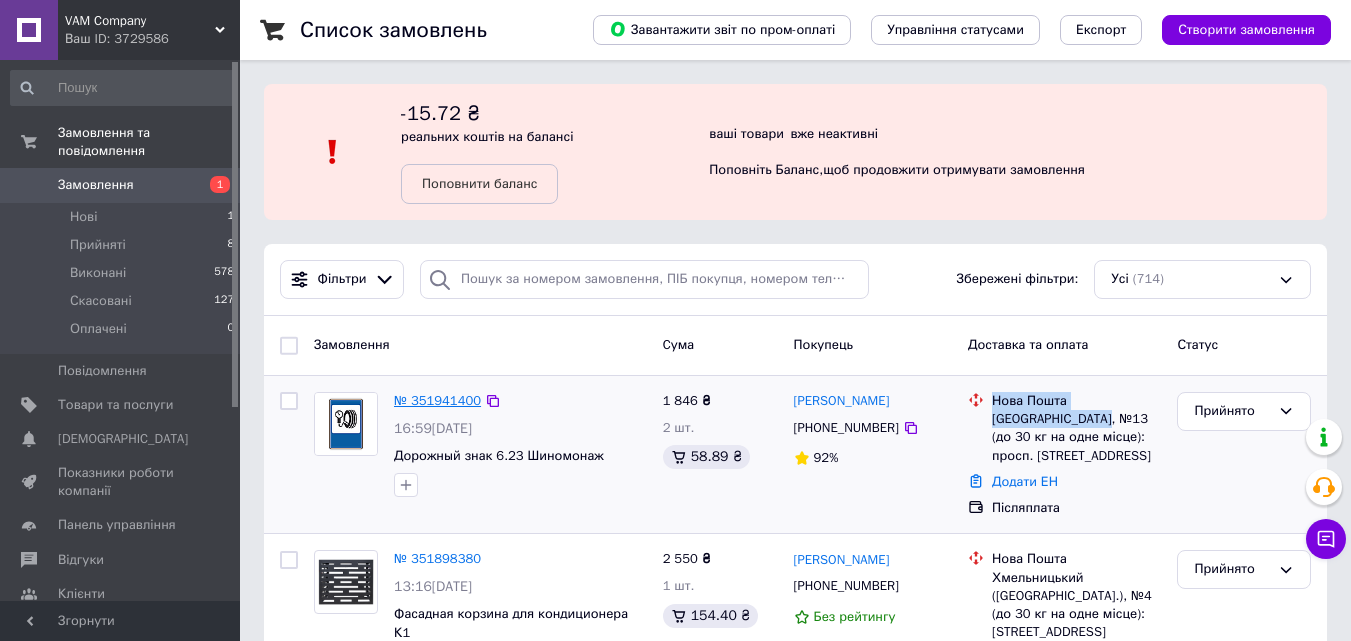 click on "№ 351941400" at bounding box center (437, 400) 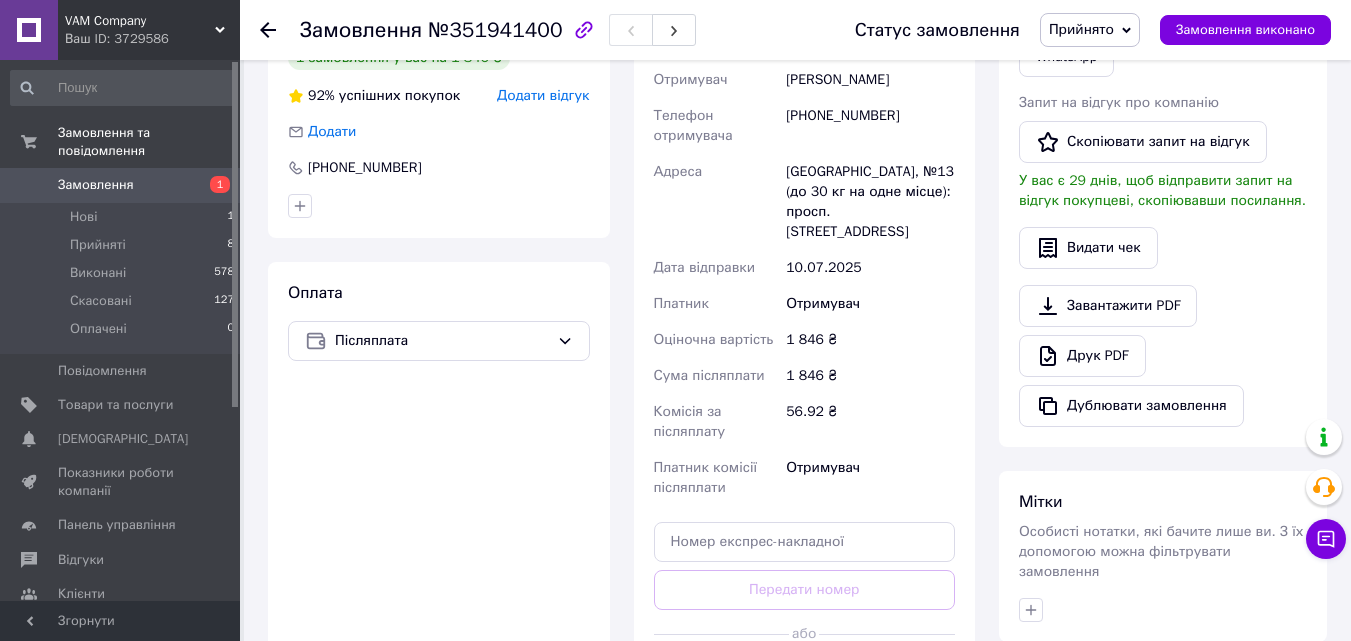 scroll, scrollTop: 0, scrollLeft: 0, axis: both 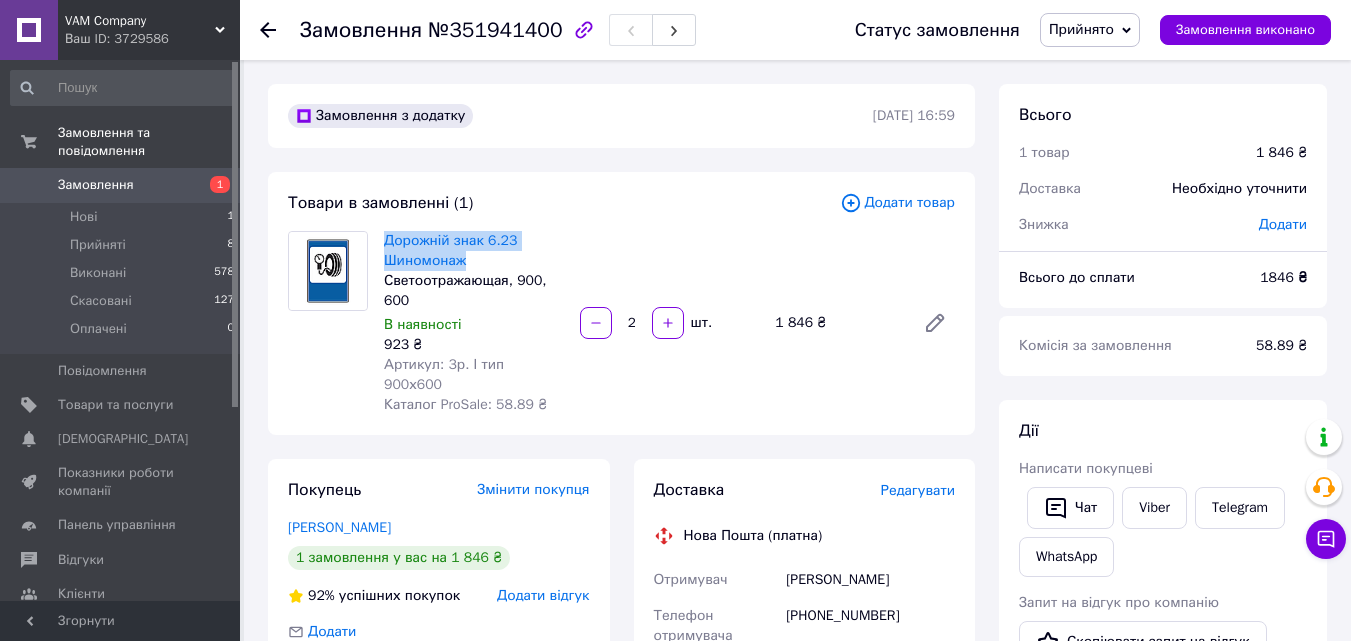 drag, startPoint x: 380, startPoint y: 242, endPoint x: 472, endPoint y: 262, distance: 94.14882 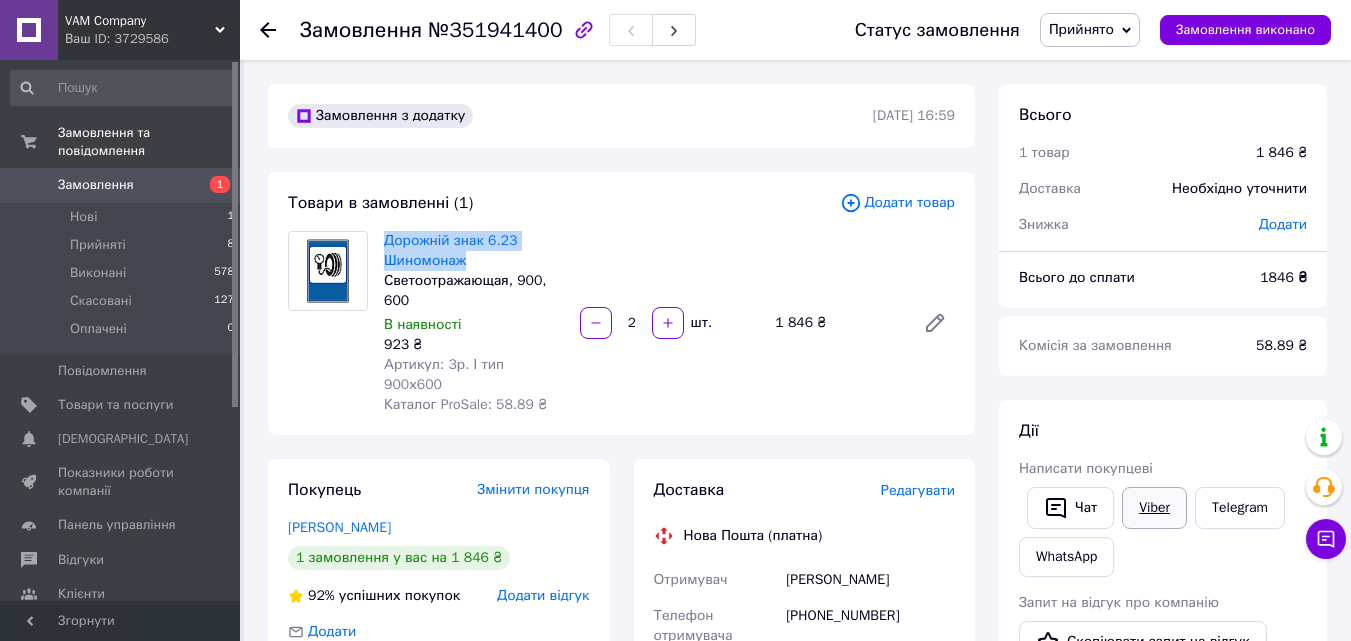click on "Viber" at bounding box center [1154, 508] 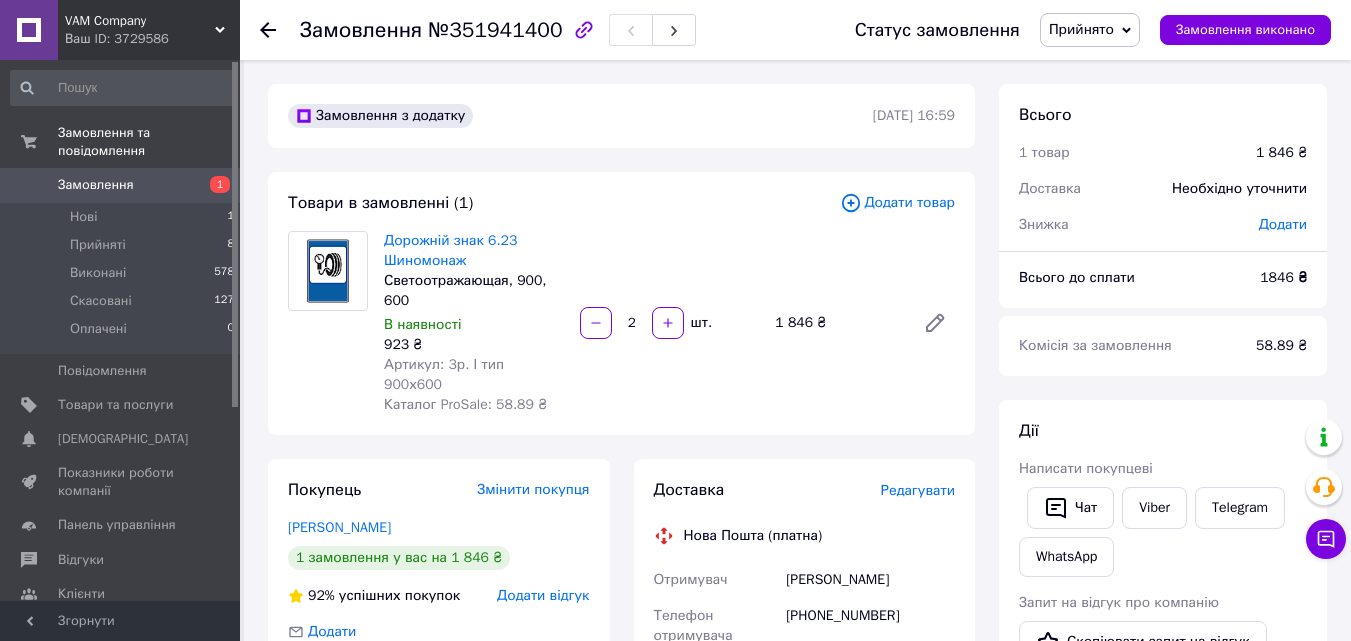 click on "VAM Company" at bounding box center [140, 21] 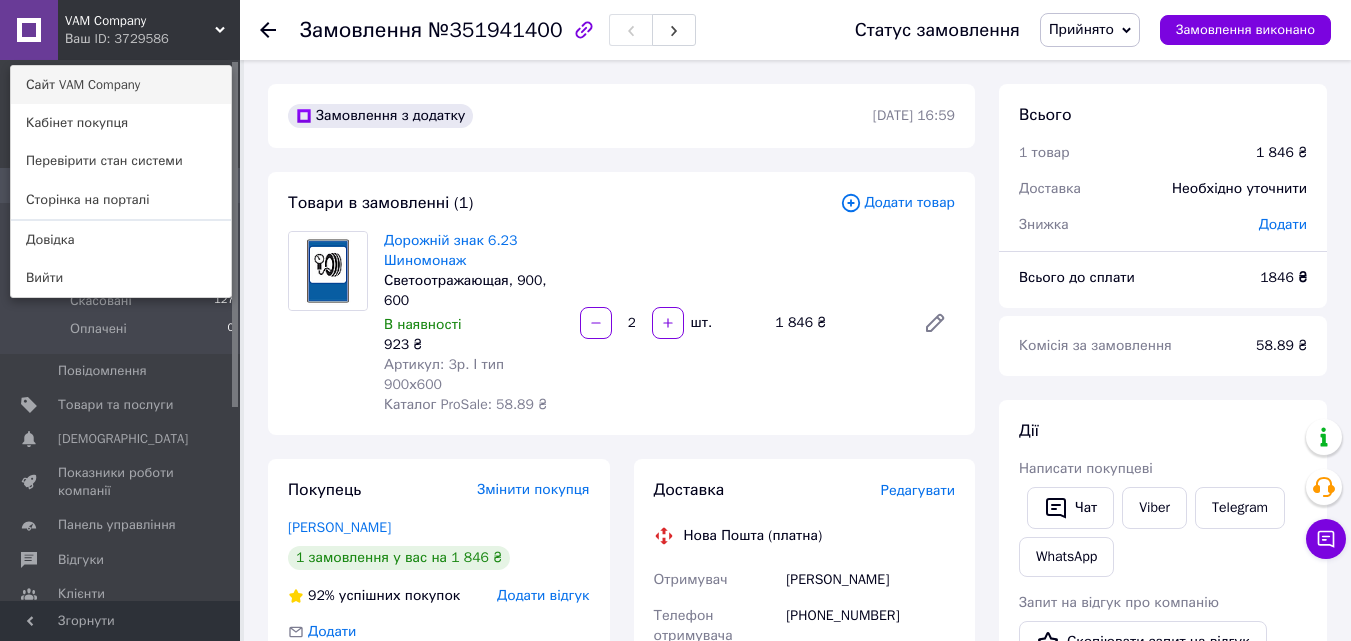 click on "Сайт VAM Company" at bounding box center (121, 85) 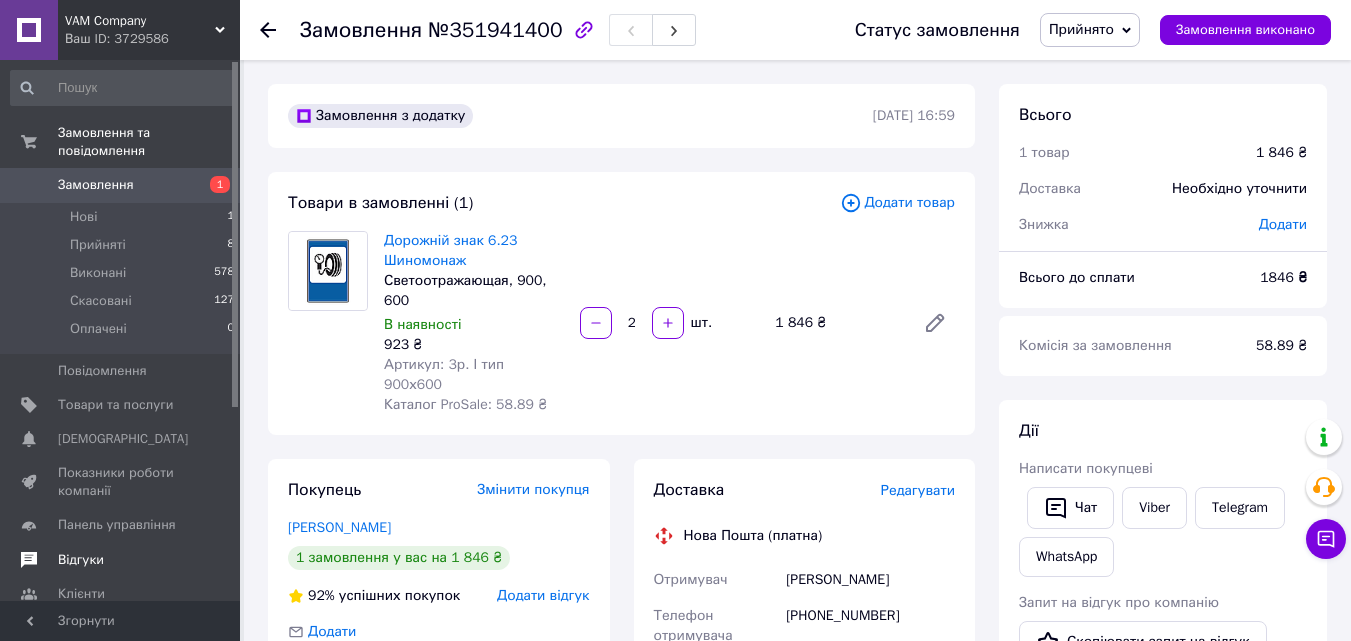 click on "Відгуки" at bounding box center (123, 560) 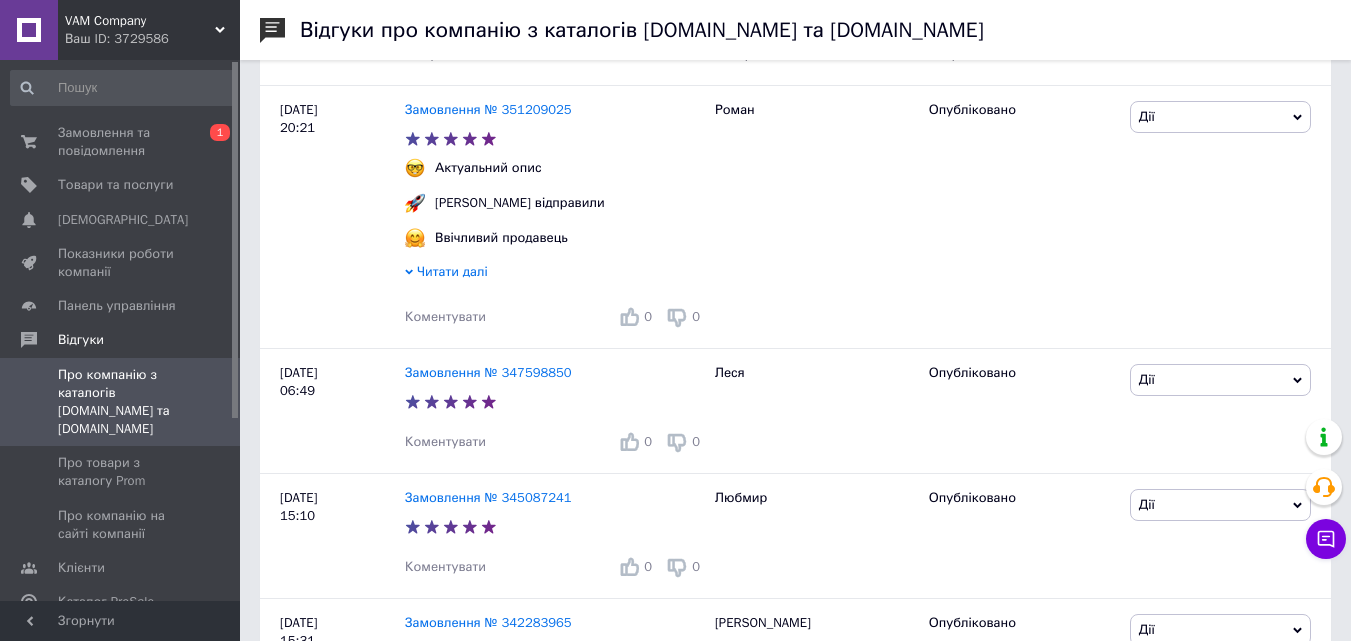 scroll, scrollTop: 281, scrollLeft: 0, axis: vertical 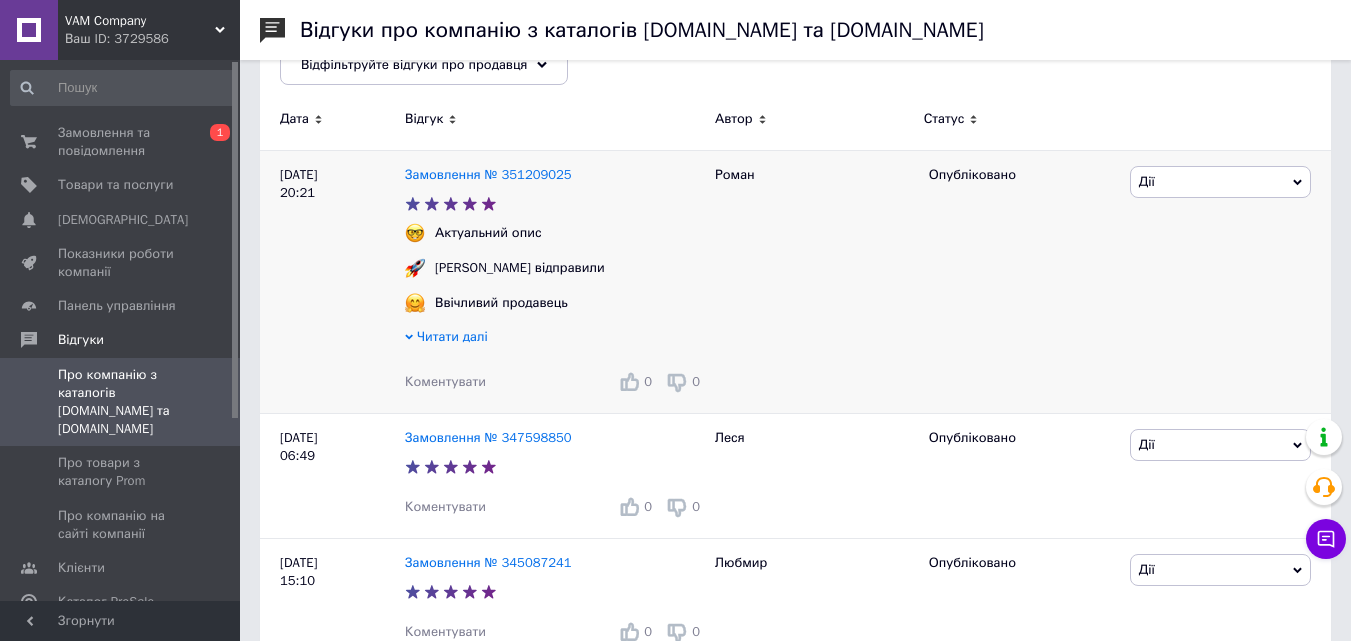 click on "Читати далі" at bounding box center [452, 336] 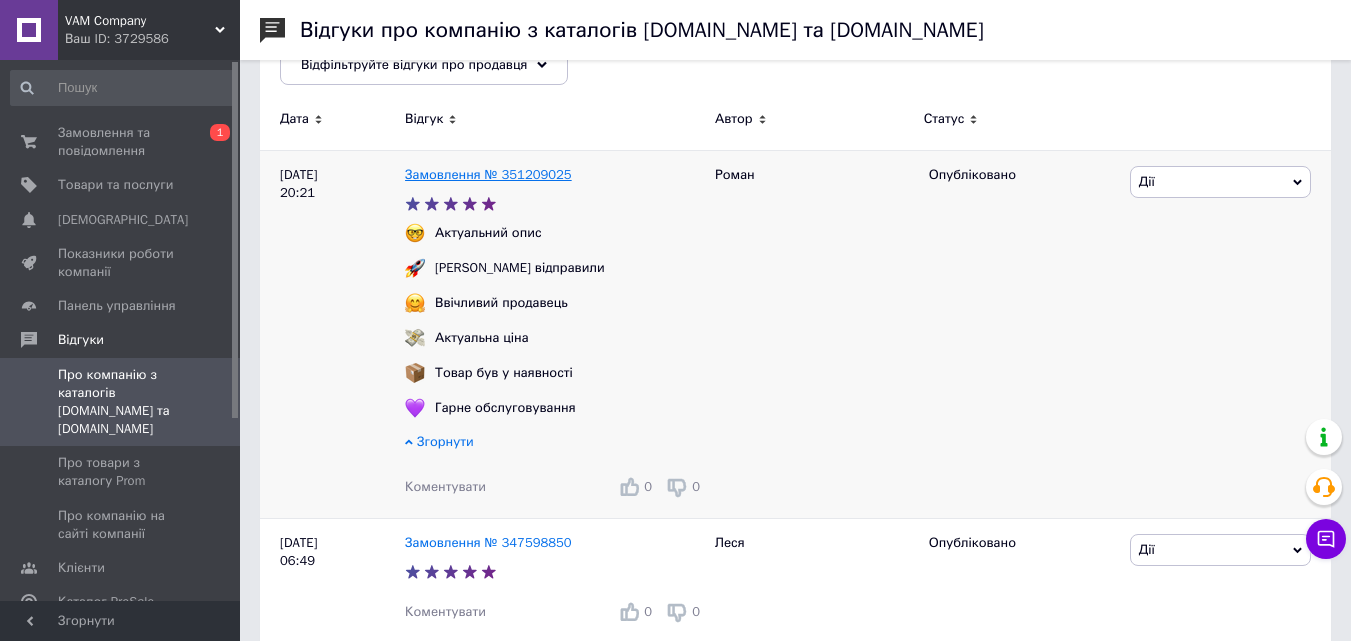 click on "Замовлення № 351209025" at bounding box center (488, 174) 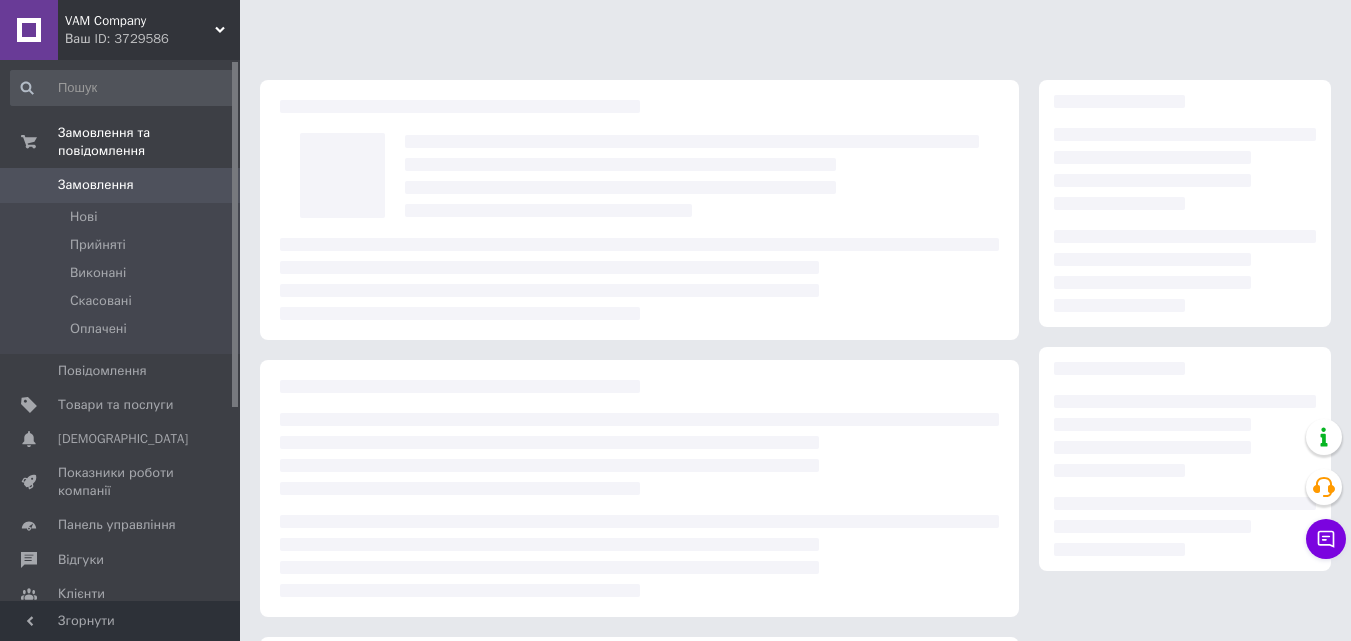 scroll, scrollTop: 0, scrollLeft: 0, axis: both 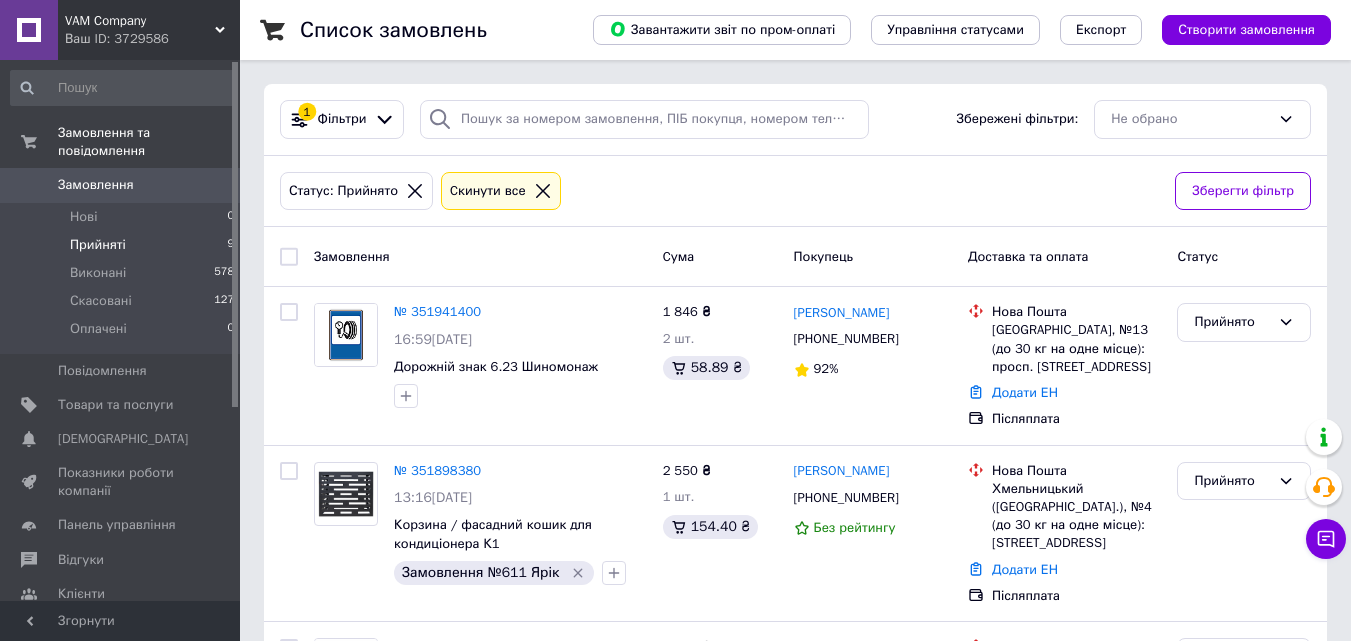 click on "Прийняті 9" at bounding box center [123, 245] 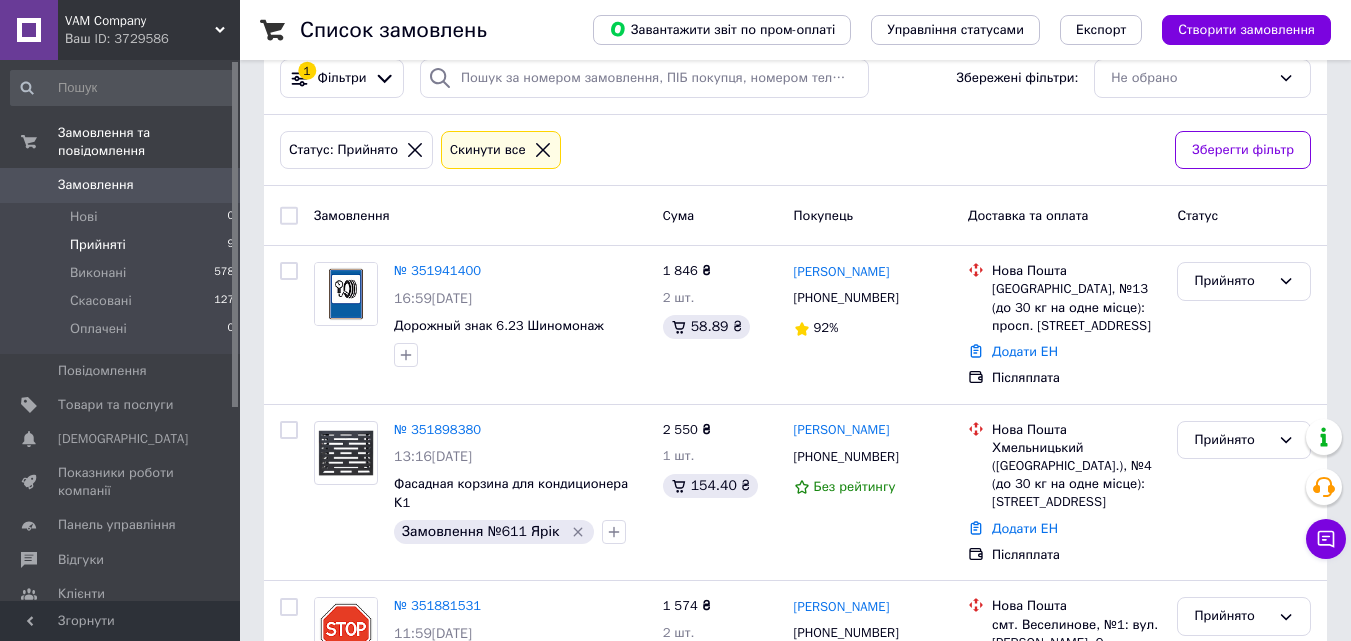 scroll, scrollTop: 0, scrollLeft: 0, axis: both 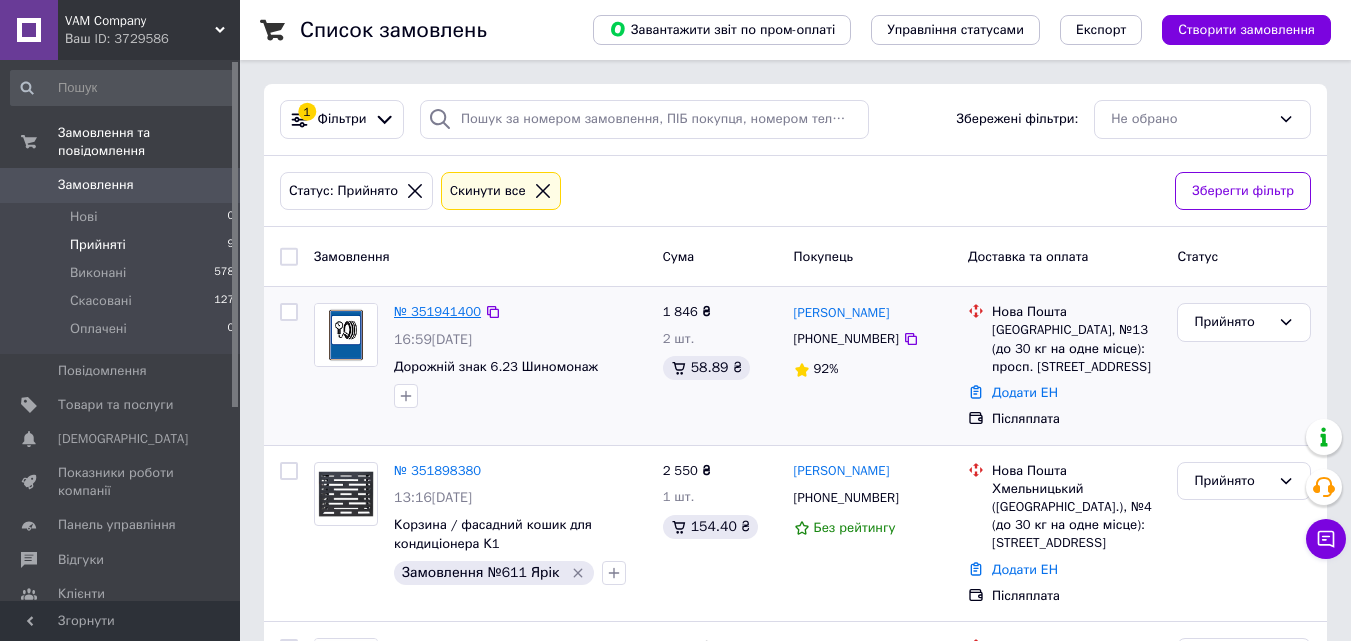 click on "№ 351941400" at bounding box center [437, 311] 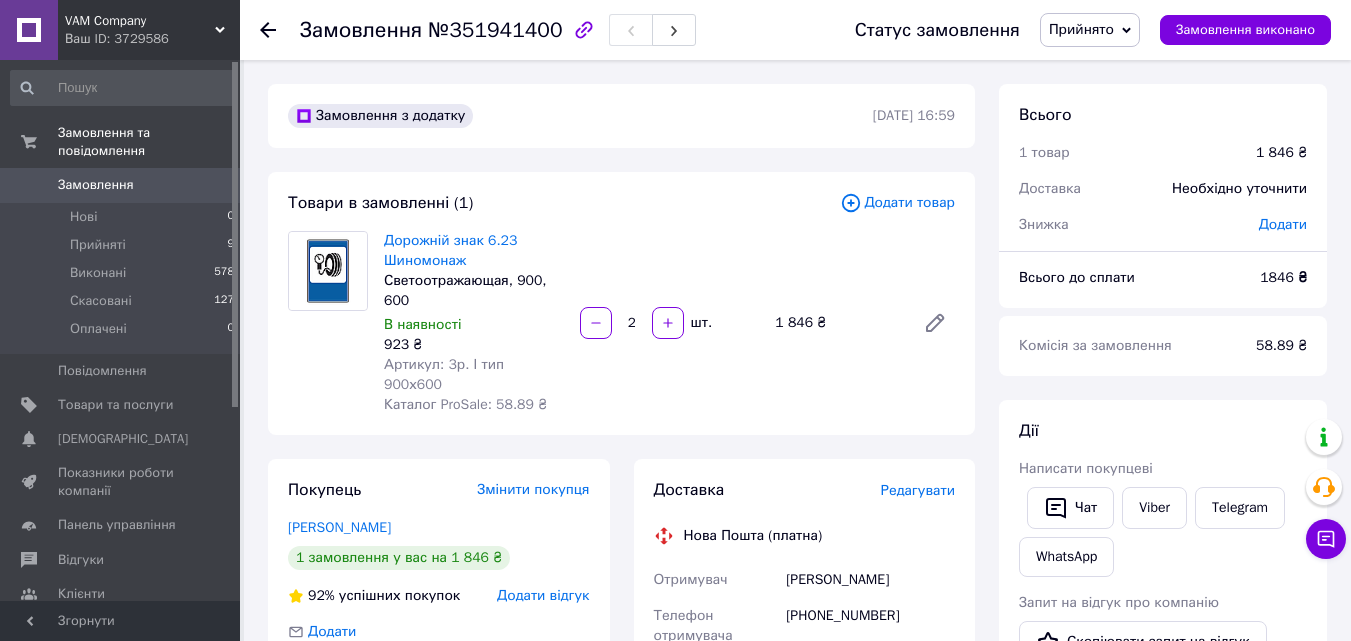 click on "Ваш ID: 3729586" at bounding box center (152, 39) 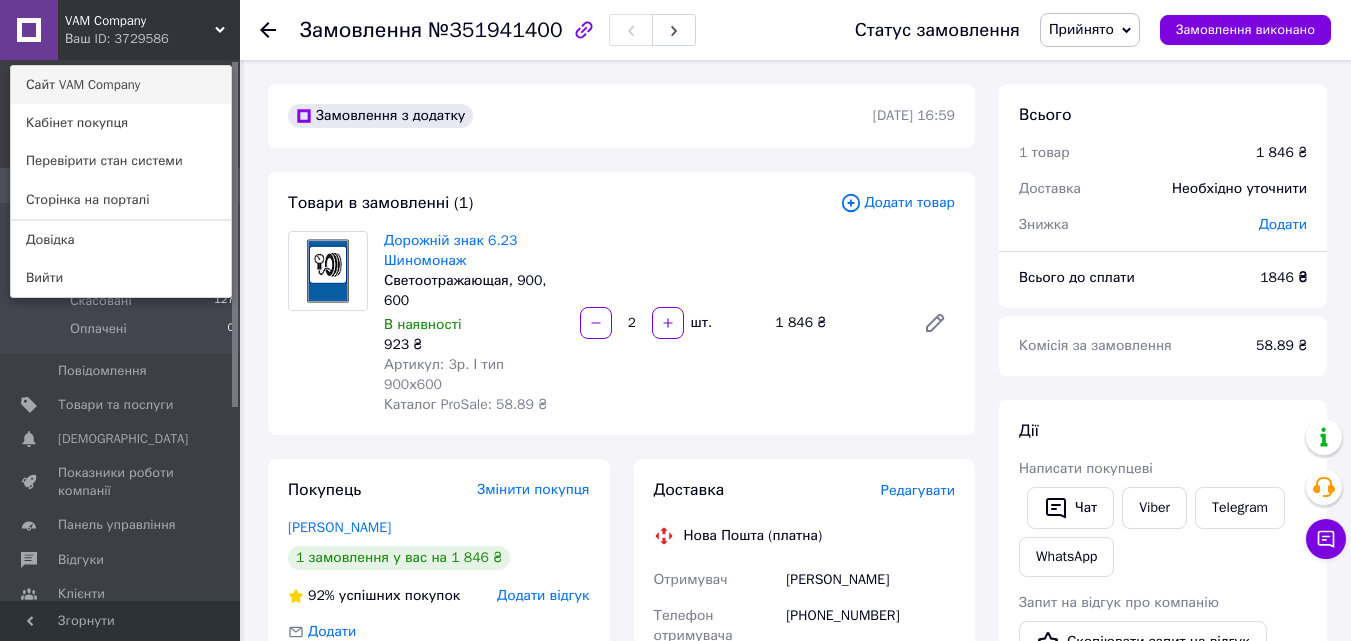 click on "Сайт VAM Company" at bounding box center [121, 85] 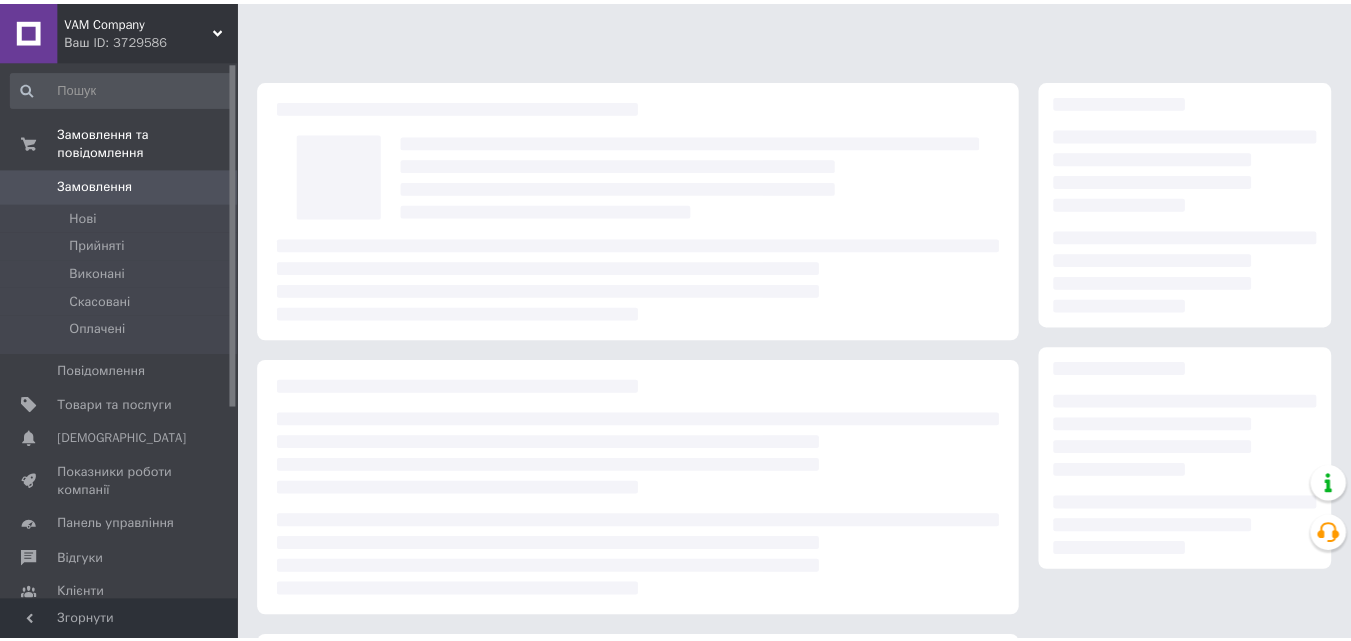 scroll, scrollTop: 0, scrollLeft: 0, axis: both 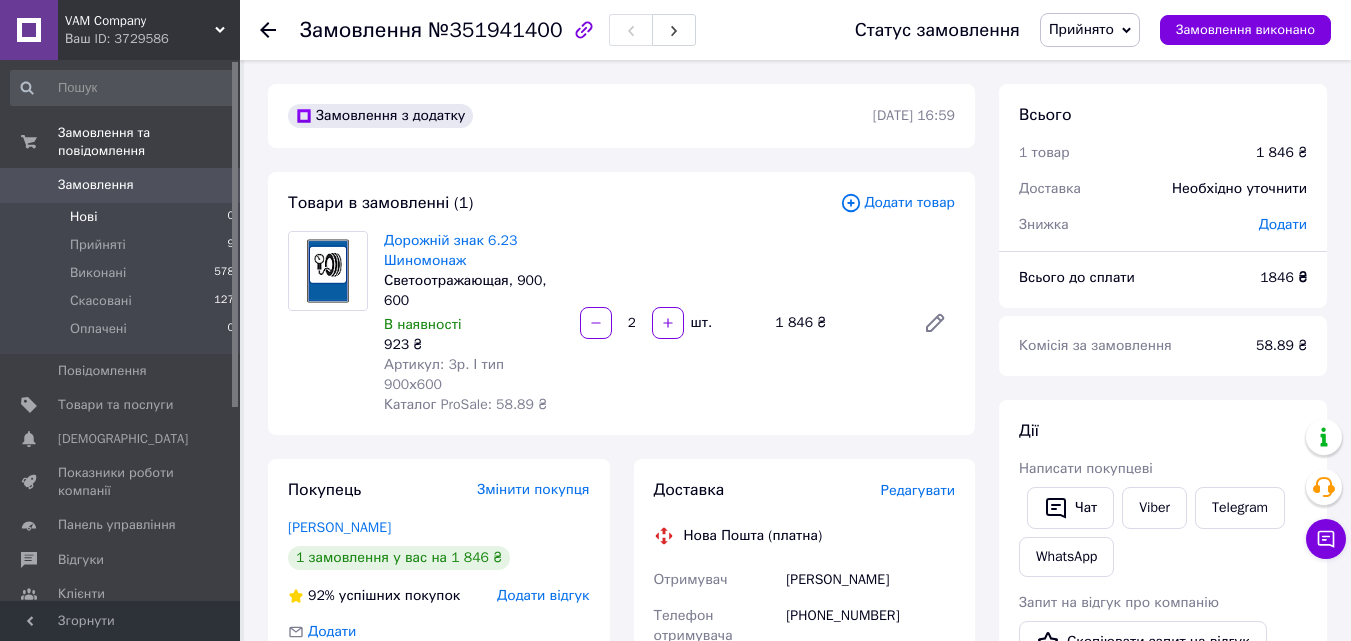 click on "Нові 0" at bounding box center (123, 217) 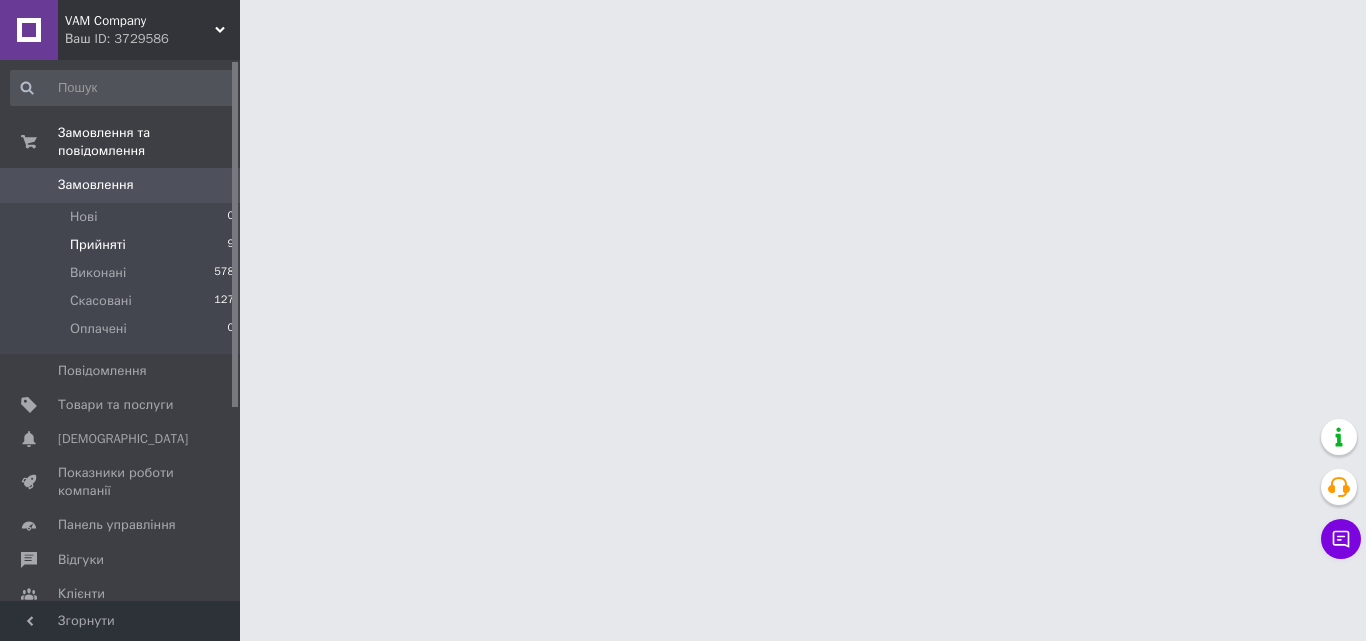 click on "Прийняті" at bounding box center (98, 245) 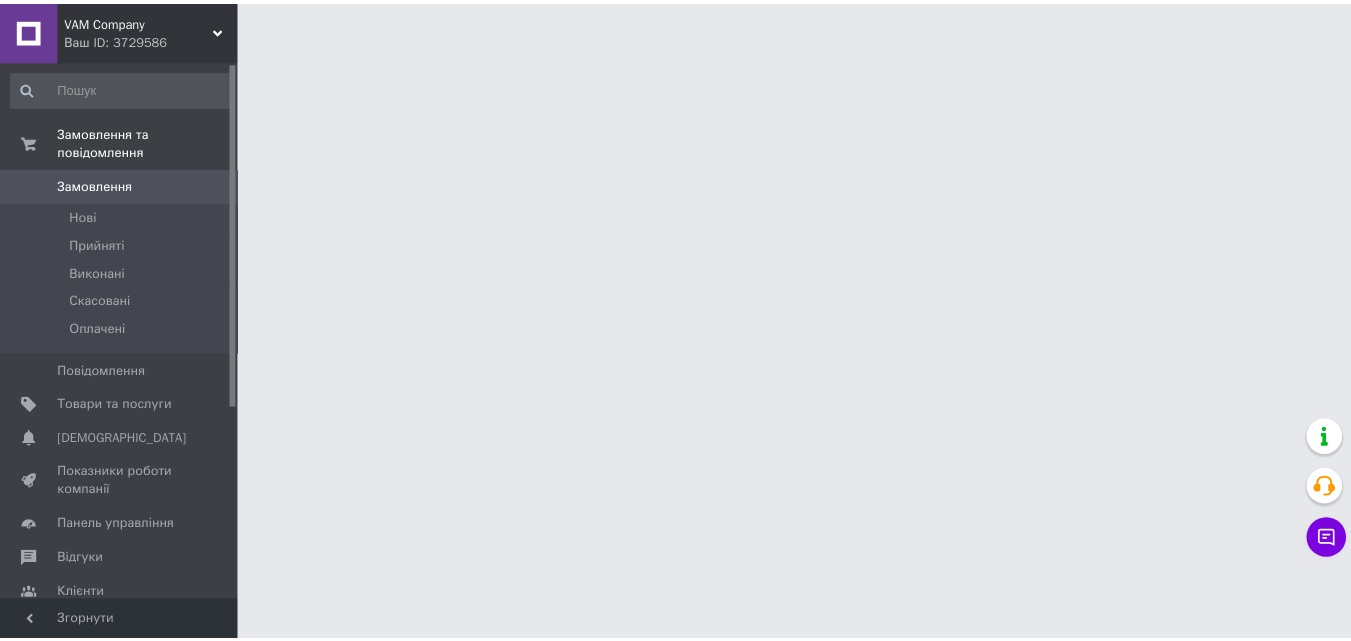 scroll, scrollTop: 0, scrollLeft: 0, axis: both 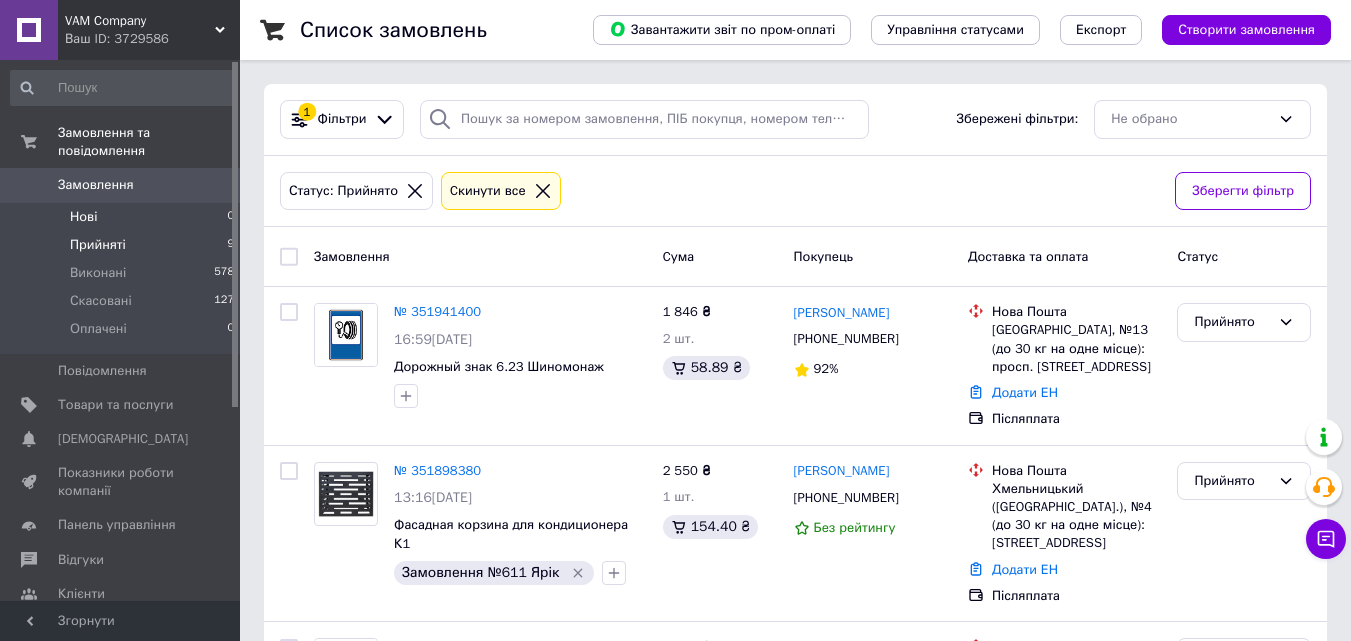 click on "Нові 0" at bounding box center [123, 217] 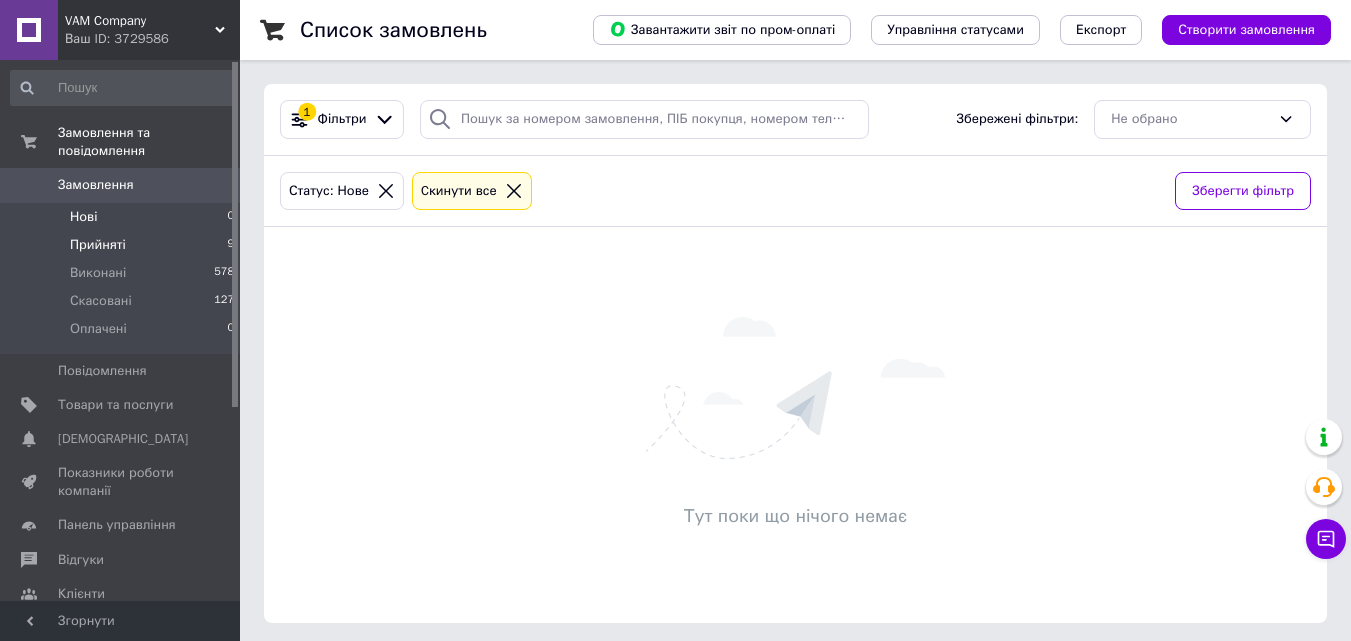 click on "Прийняті 9" at bounding box center [123, 245] 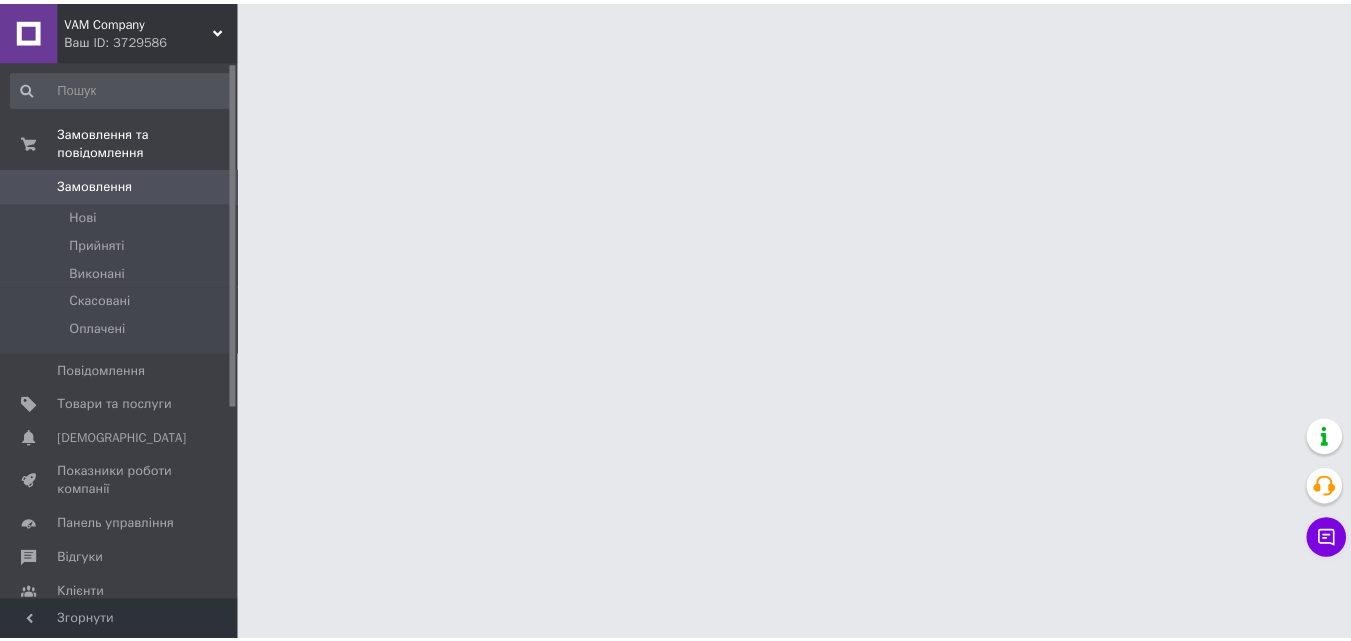 scroll, scrollTop: 0, scrollLeft: 0, axis: both 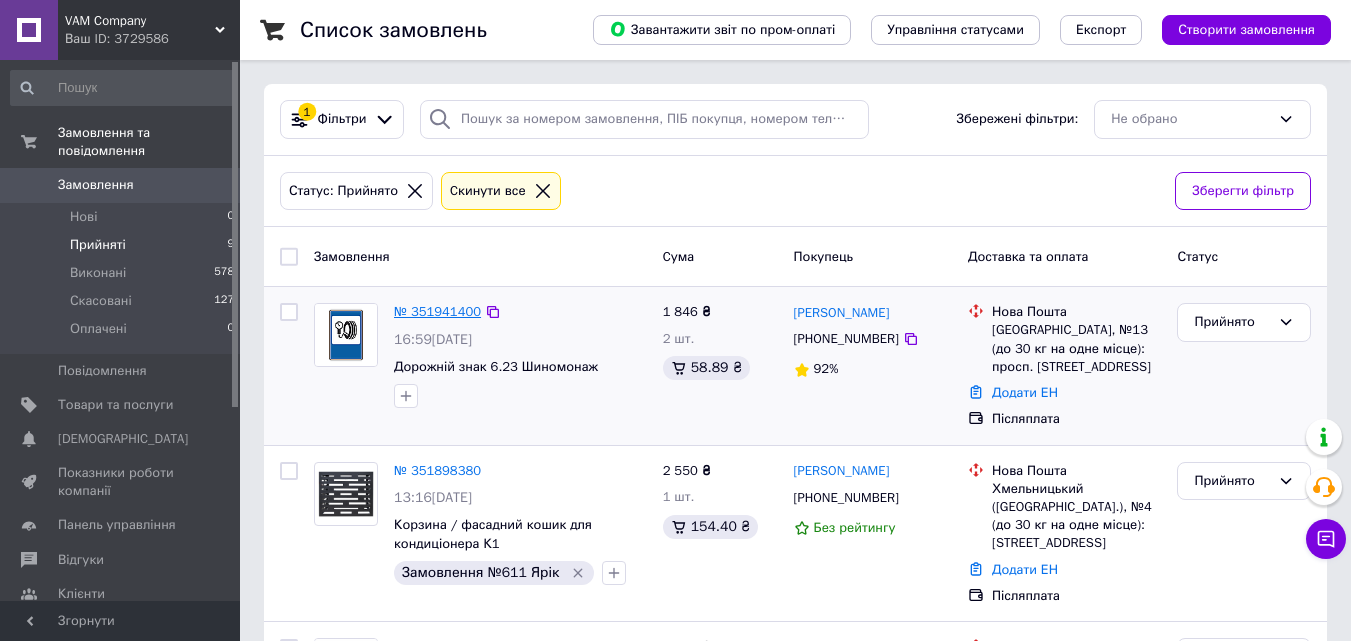 click on "№ 351941400" at bounding box center [437, 311] 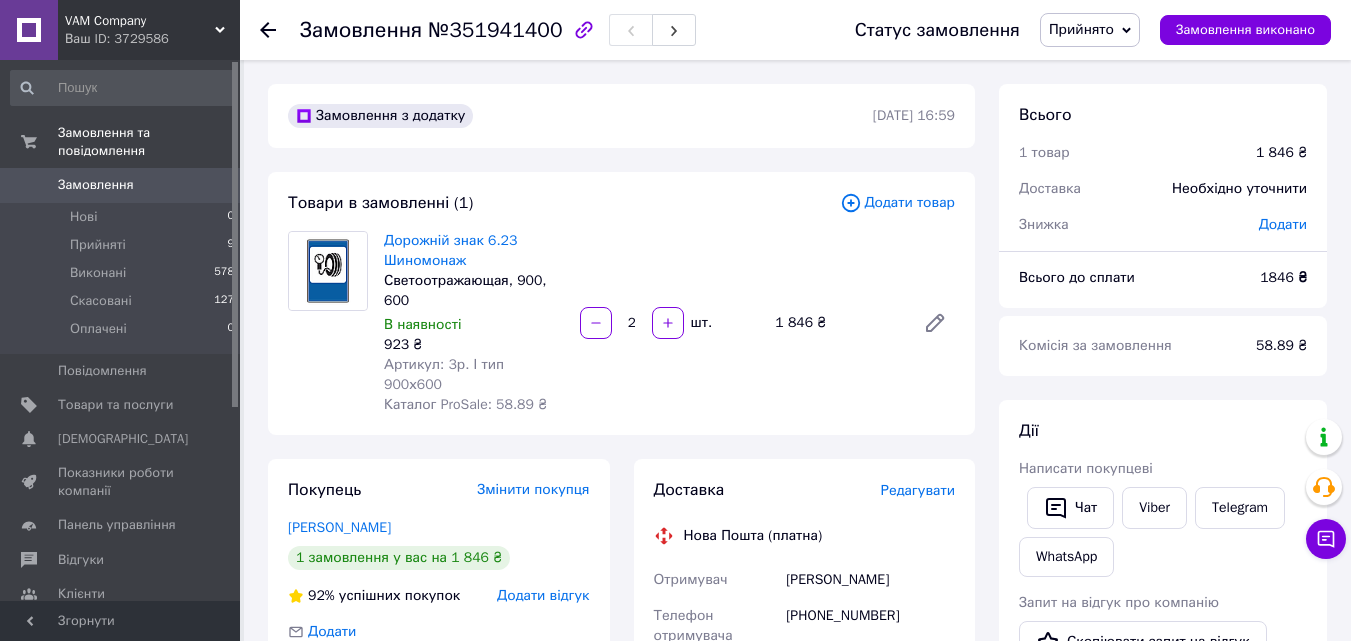 click on "Гричковский Александр" at bounding box center [870, 580] 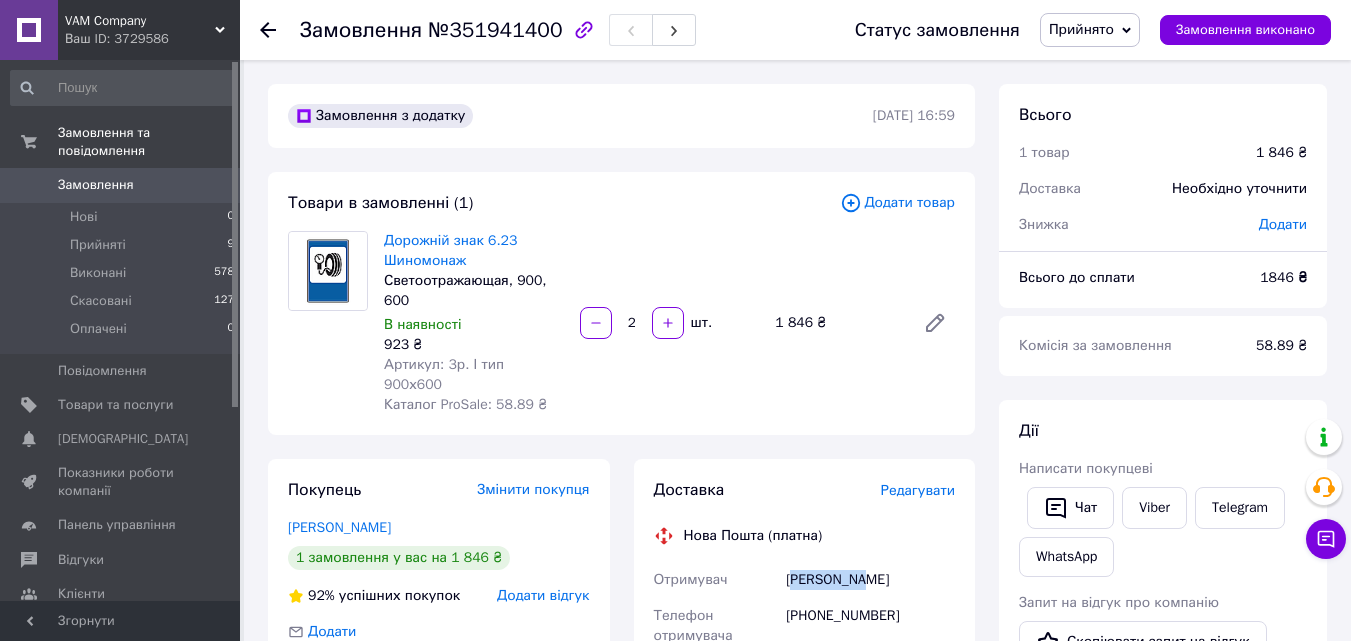 drag, startPoint x: 792, startPoint y: 558, endPoint x: 571, endPoint y: 640, distance: 235.72229 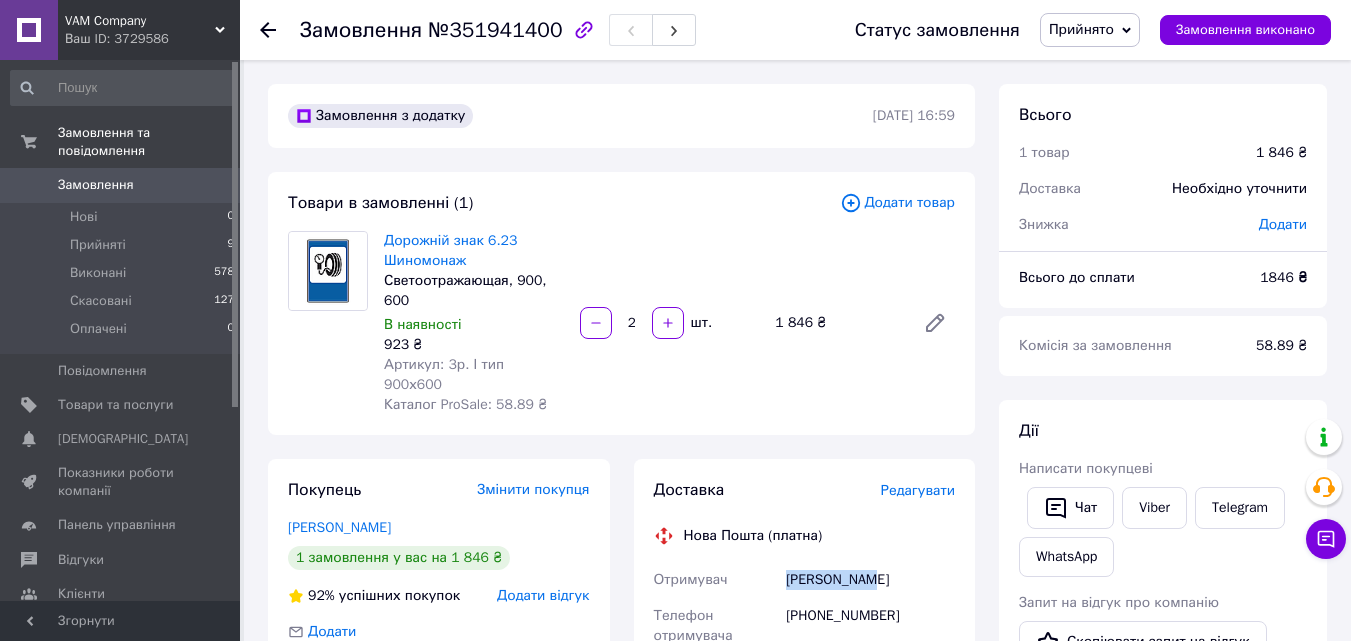 drag, startPoint x: 783, startPoint y: 559, endPoint x: 868, endPoint y: 565, distance: 85.2115 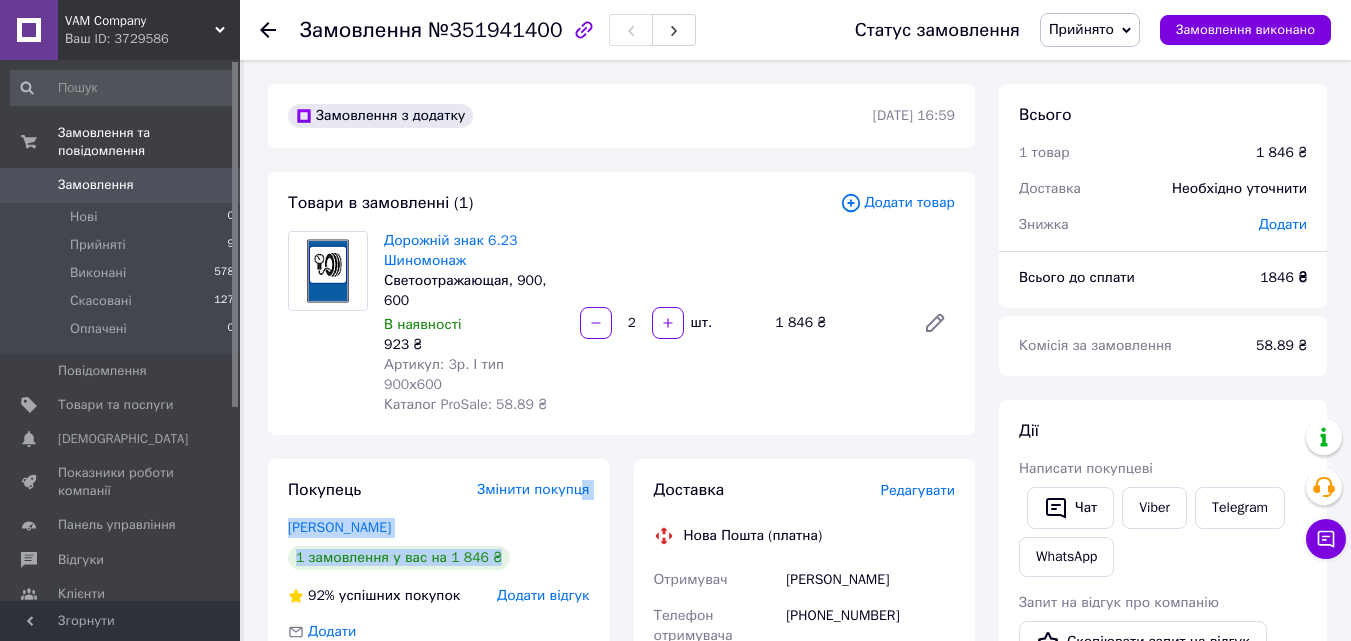 drag, startPoint x: 592, startPoint y: 528, endPoint x: 555, endPoint y: 530, distance: 37.054016 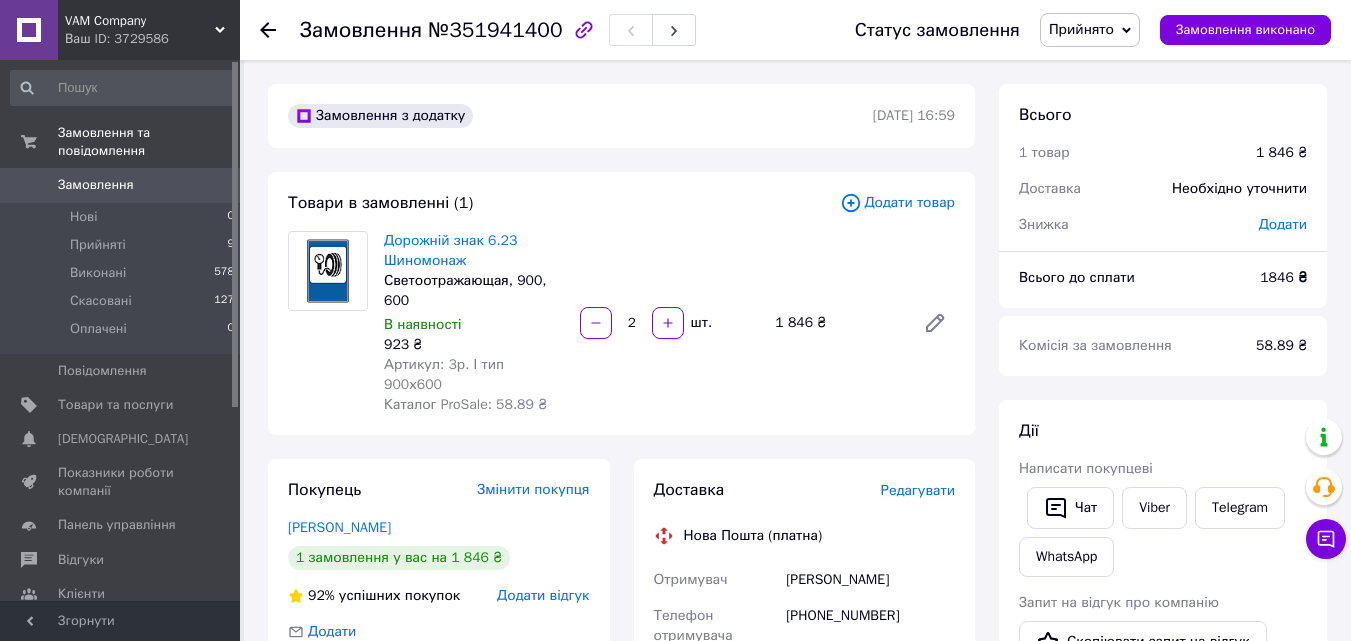 click on "Замовлення з додатку 09.07.2025 | 16:59 Товари в замовленні (1) Додати товар Дорожній знак 6.23 Шиномонаж Светоотражающая, 900, 600 В наявності 923 ₴ Артикул: 3р. І тип 900х600 Каталог ProSale: 58.89 ₴  2   шт. 1 846 ₴ Покупець Змінити покупця Гричковский Александр 1 замовлення у вас на 1 846 ₴ 92%   успішних покупок Додати відгук Додати +380508803136 Оплата Післяплата Доставка Редагувати Нова Пошта (платна) Отримувач Гричковский Александр Телефон отримувача +380508803136 Адреса Краматорськ, №13 (до 30 кг на одне місце): просп. Незалежності, 57а Дата відправки 10.07.2025 Платник Отримувач Оціночна вартість" at bounding box center (621, 757) 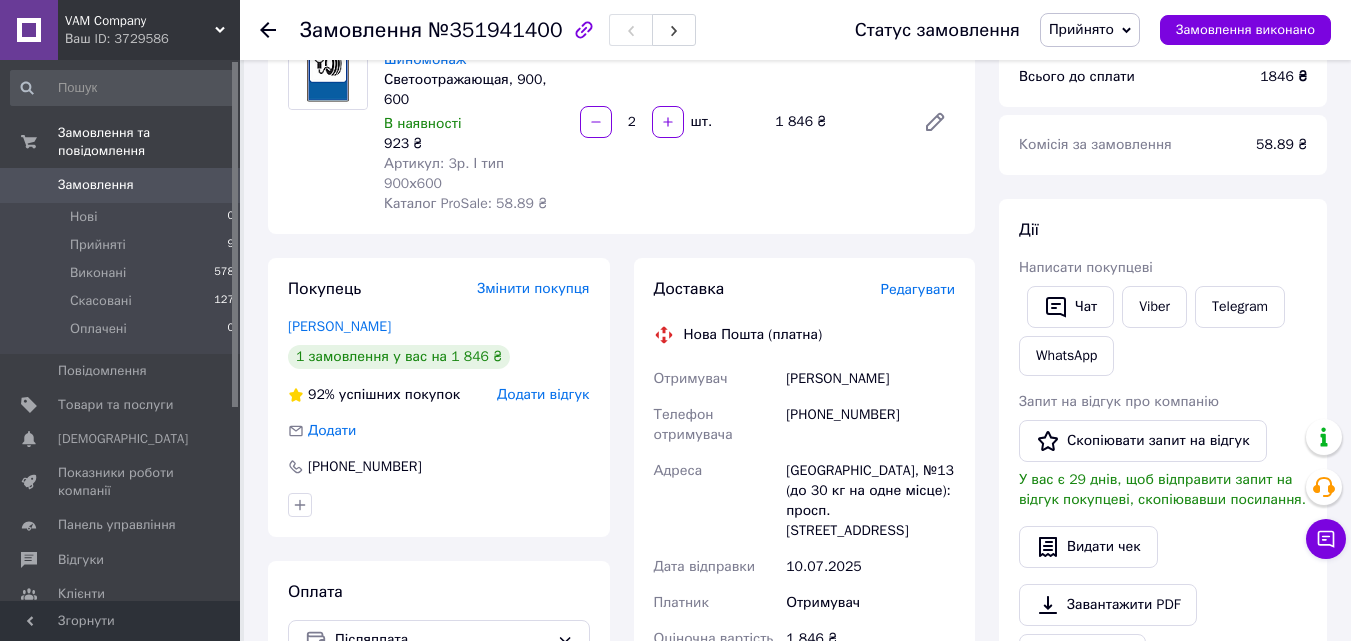 scroll, scrollTop: 213, scrollLeft: 0, axis: vertical 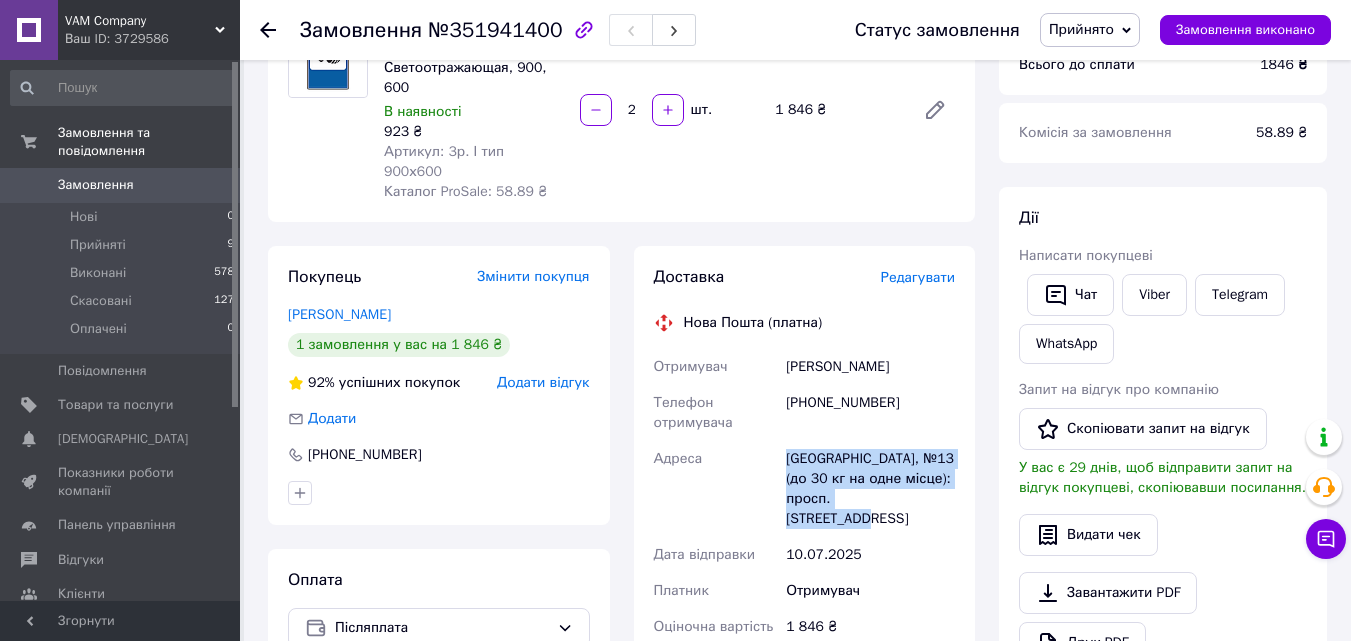 drag, startPoint x: 788, startPoint y: 436, endPoint x: 982, endPoint y: 478, distance: 198.49434 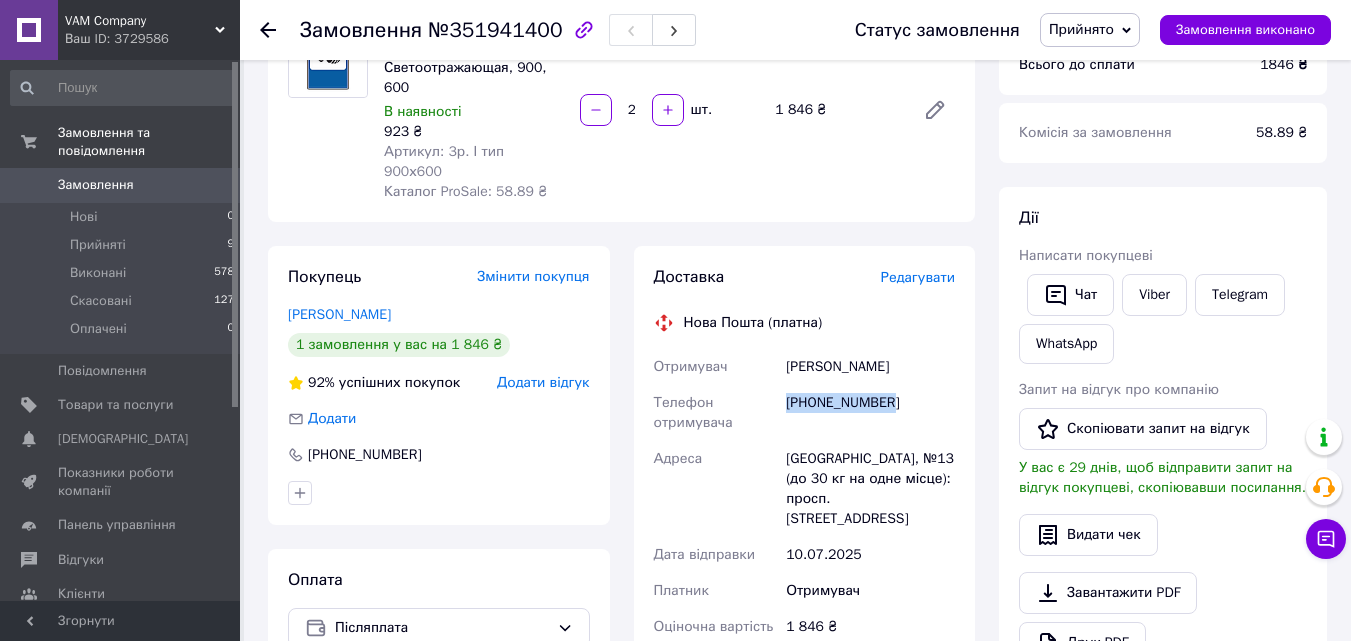 drag, startPoint x: 891, startPoint y: 380, endPoint x: 786, endPoint y: 378, distance: 105.01904 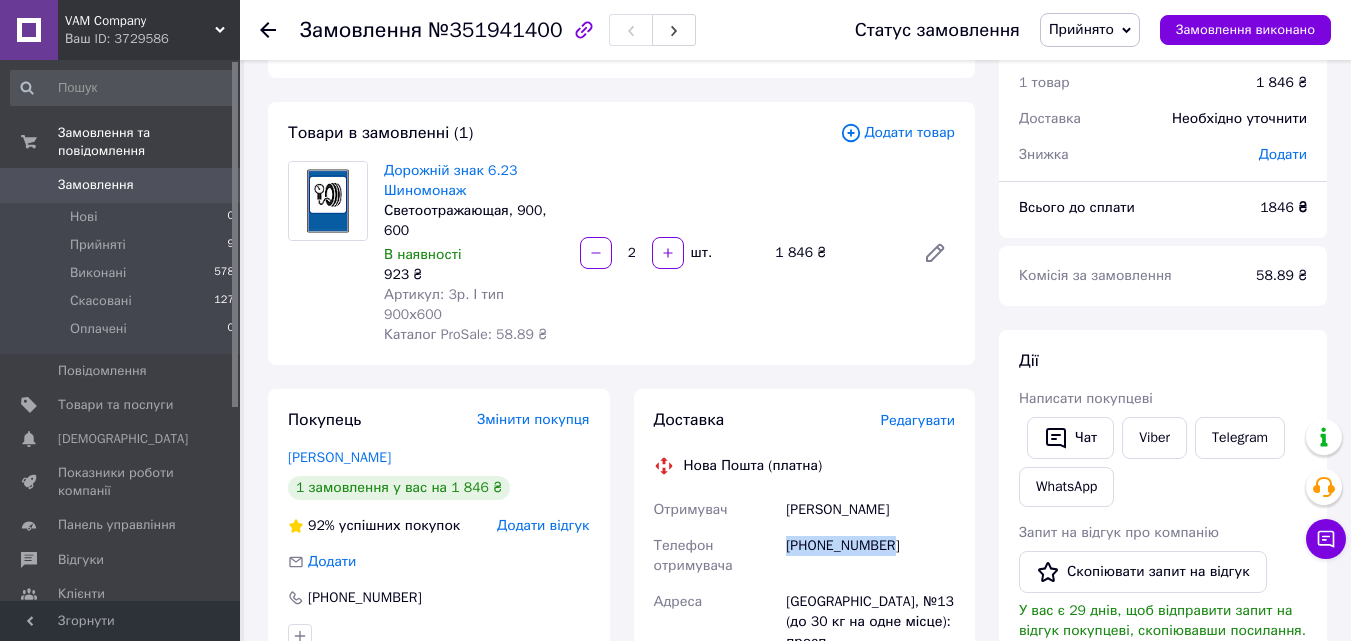 scroll, scrollTop: 0, scrollLeft: 0, axis: both 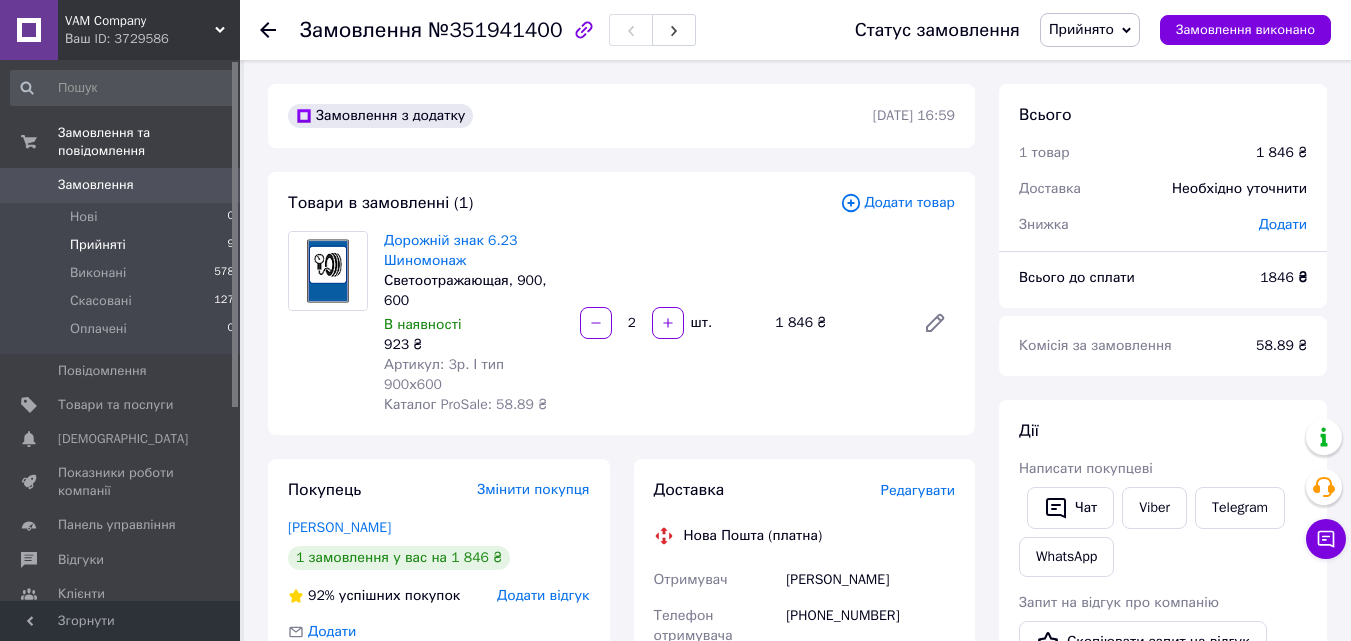 click on "Прийняті 9" at bounding box center [123, 245] 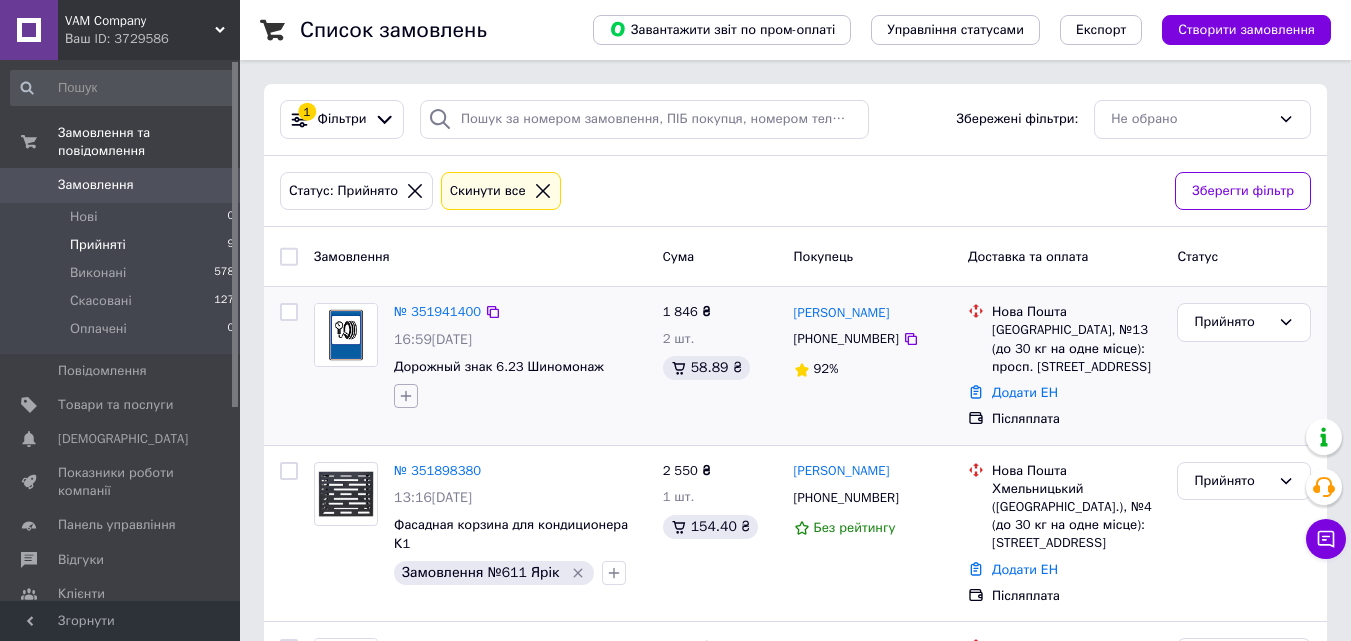 click 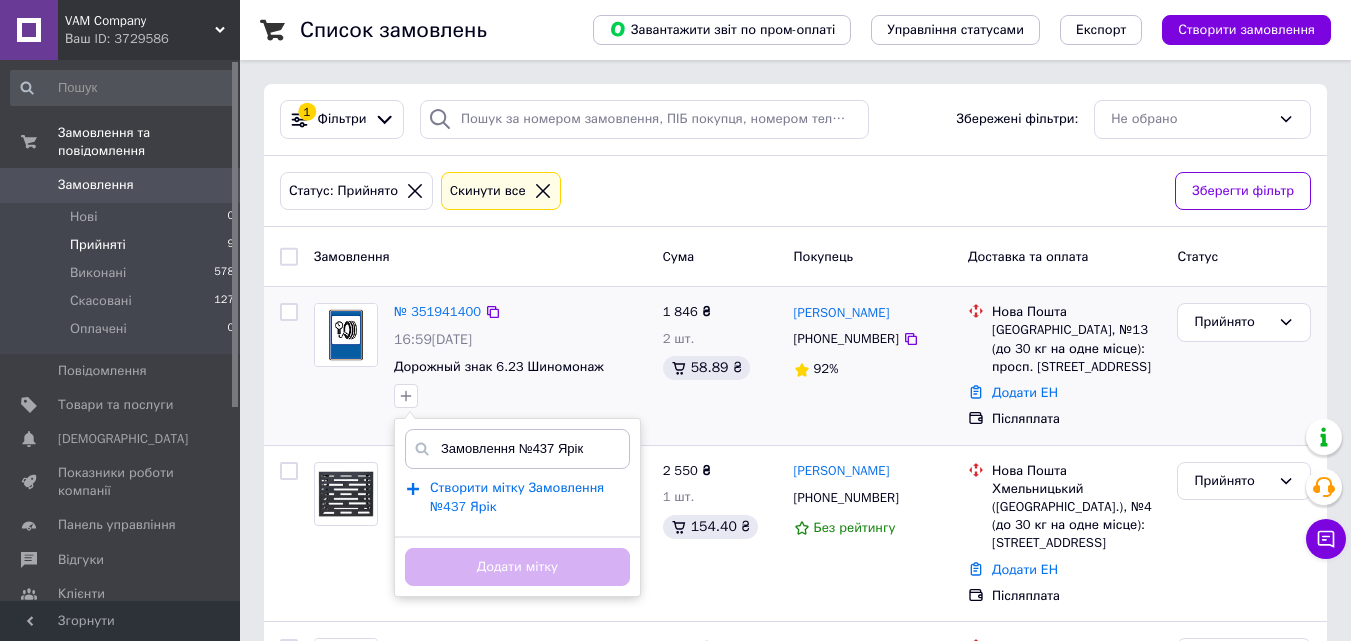 type on "Замовлення №437 Ярік" 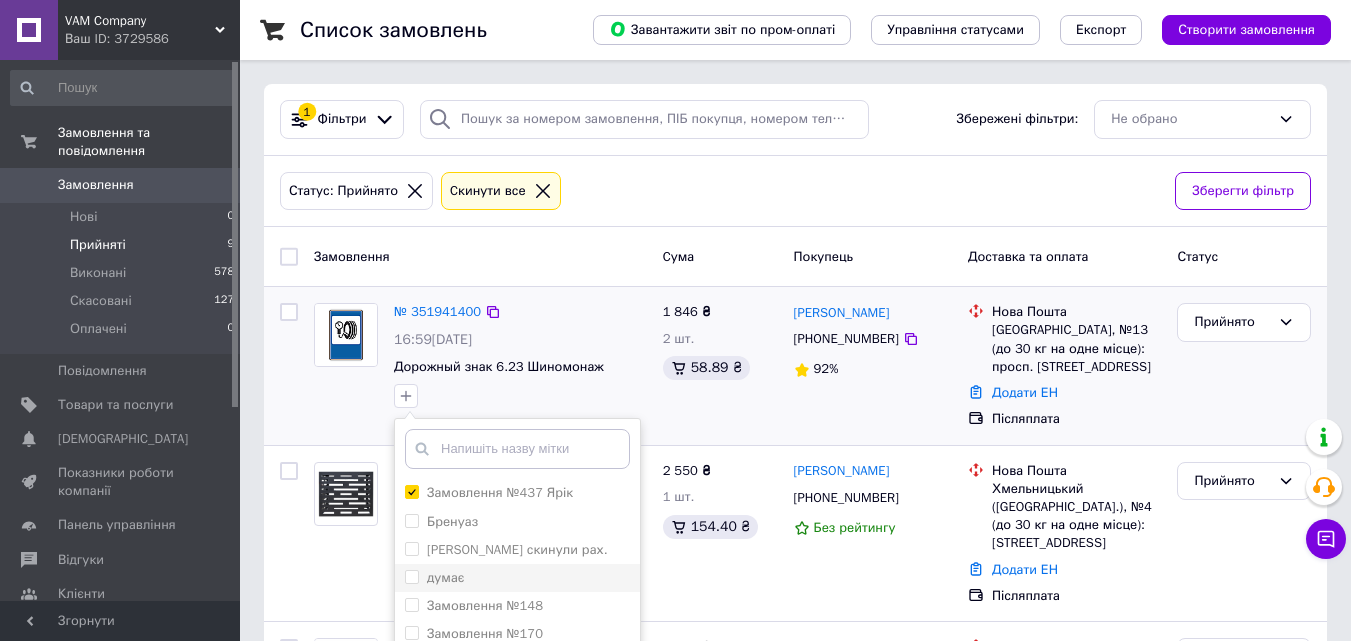 scroll, scrollTop: 500, scrollLeft: 0, axis: vertical 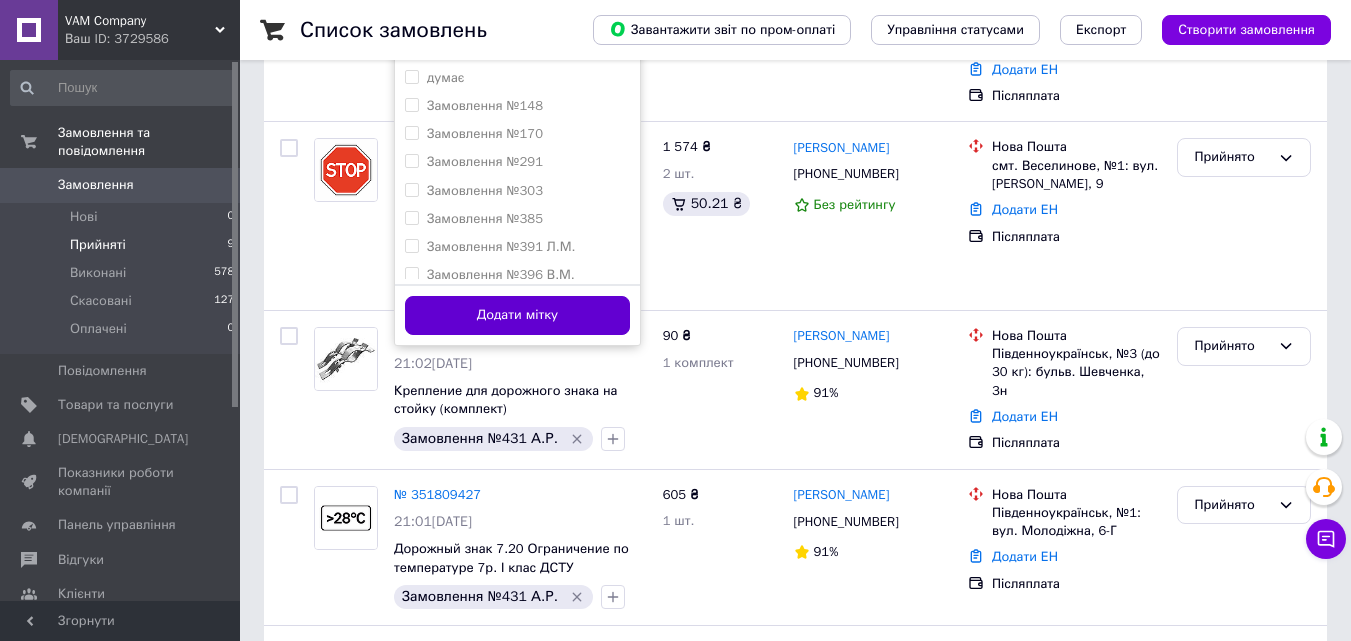 click on "Додати мітку" at bounding box center (517, 315) 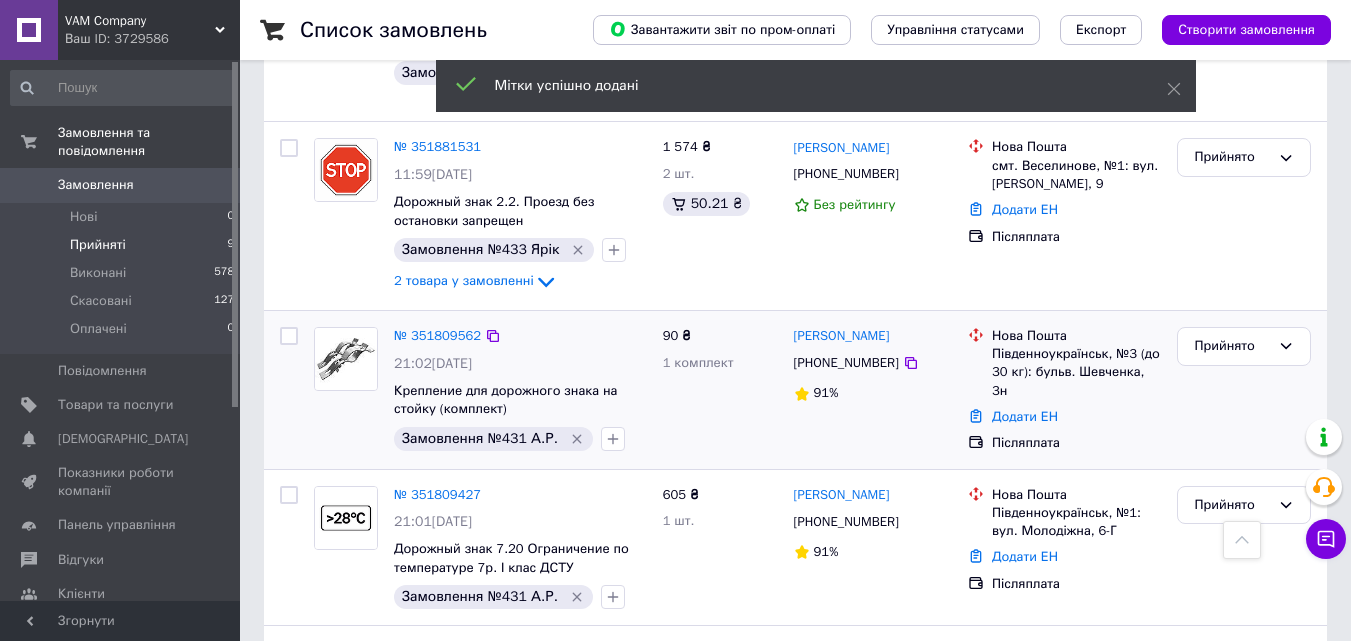 scroll, scrollTop: 0, scrollLeft: 0, axis: both 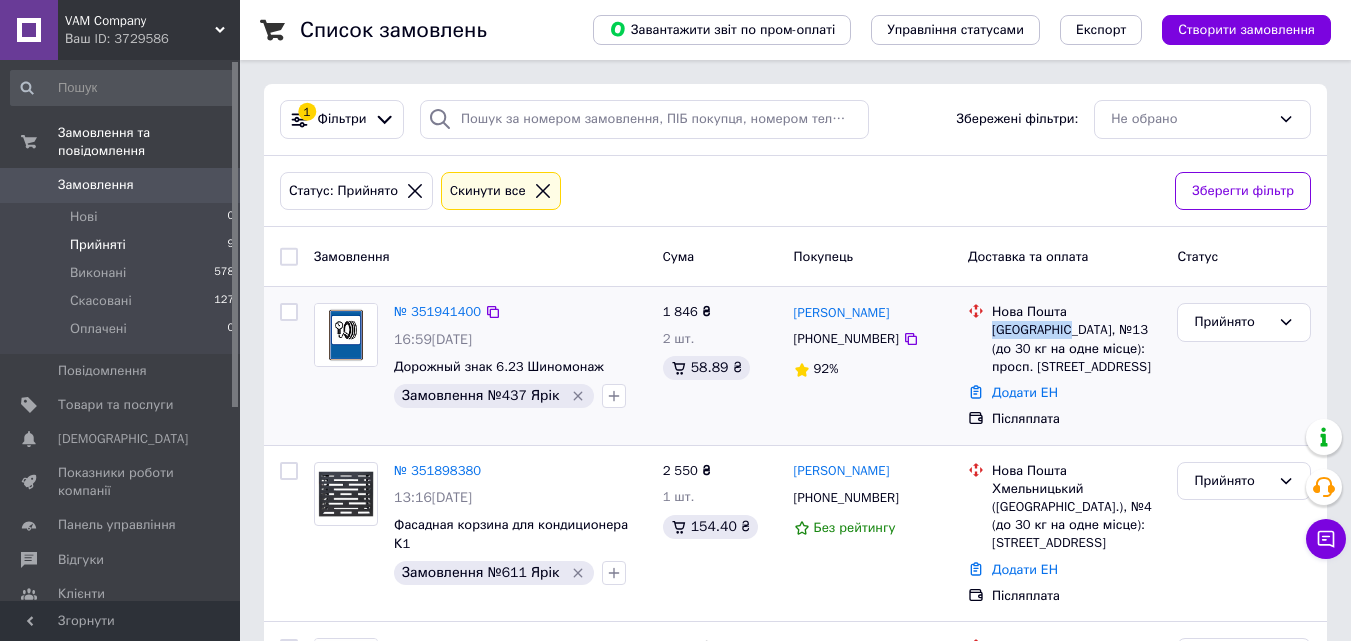 drag, startPoint x: 992, startPoint y: 331, endPoint x: 1070, endPoint y: 327, distance: 78.10249 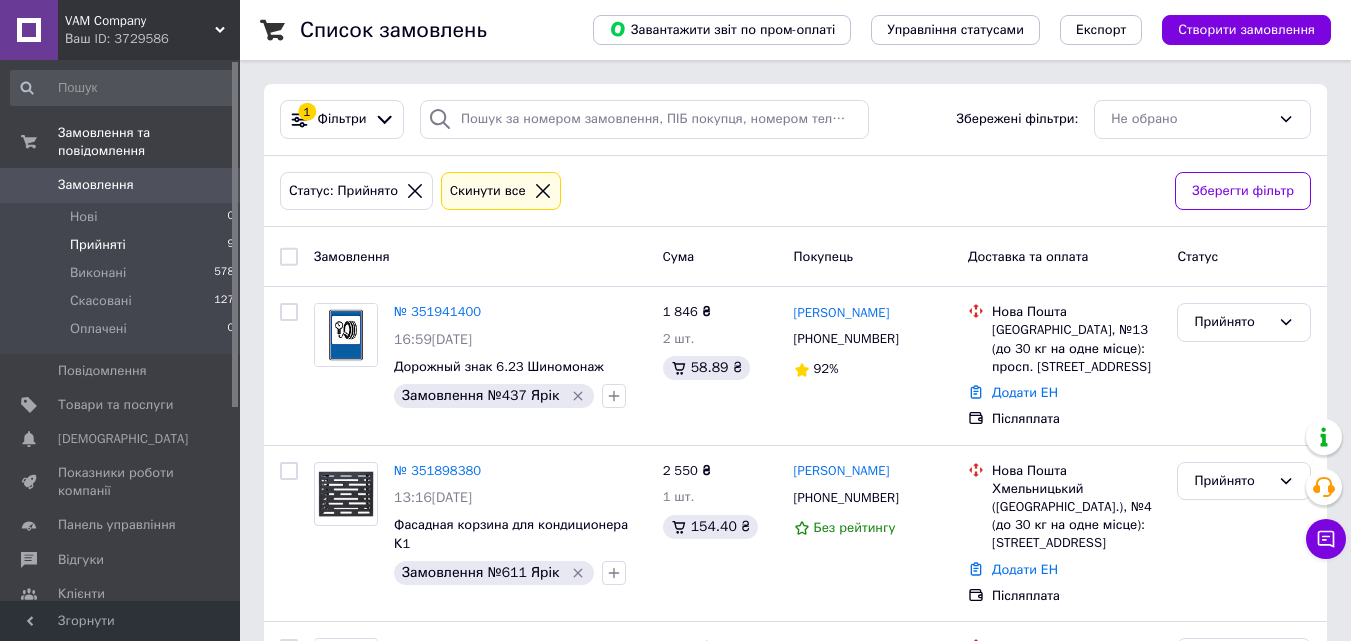 click on "Прийняті 9" at bounding box center [123, 245] 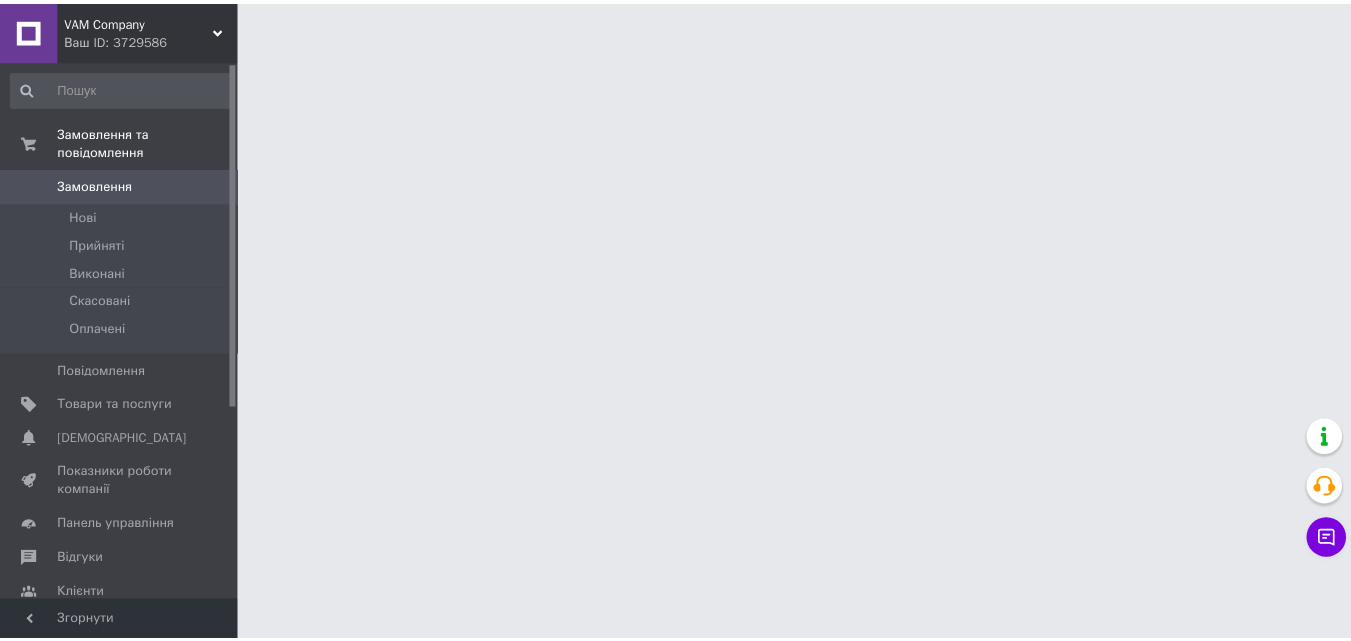 scroll, scrollTop: 0, scrollLeft: 0, axis: both 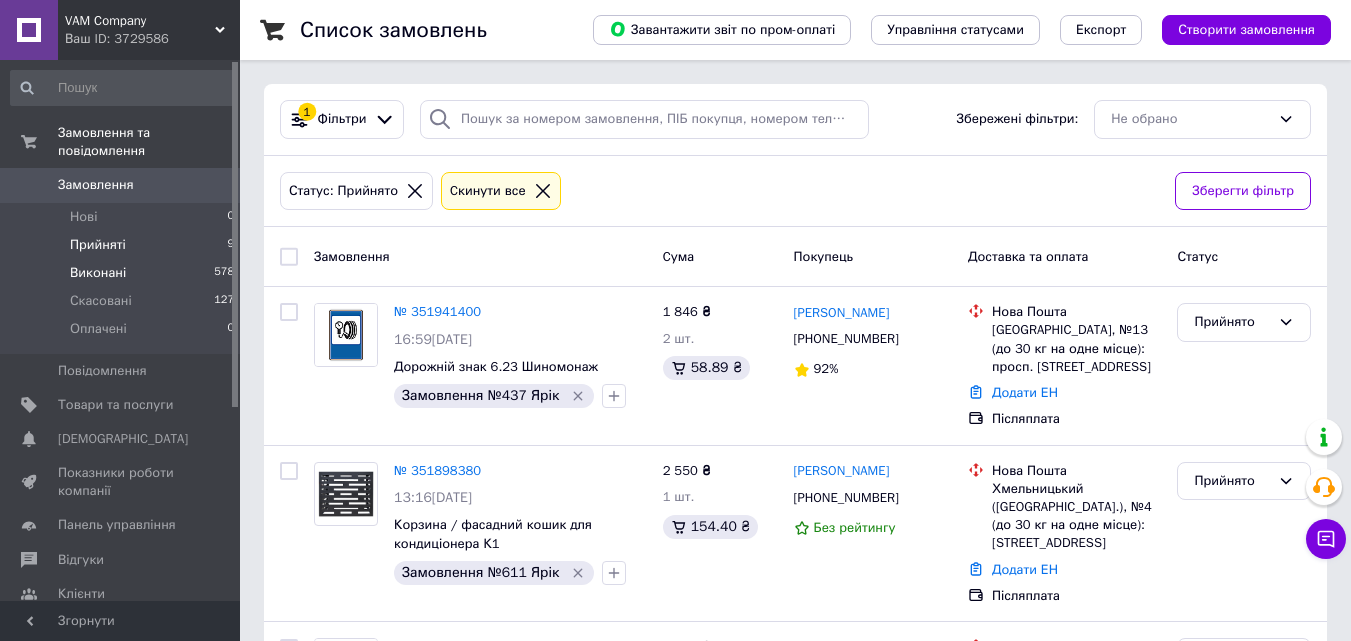 click on "Виконані 578" at bounding box center [123, 273] 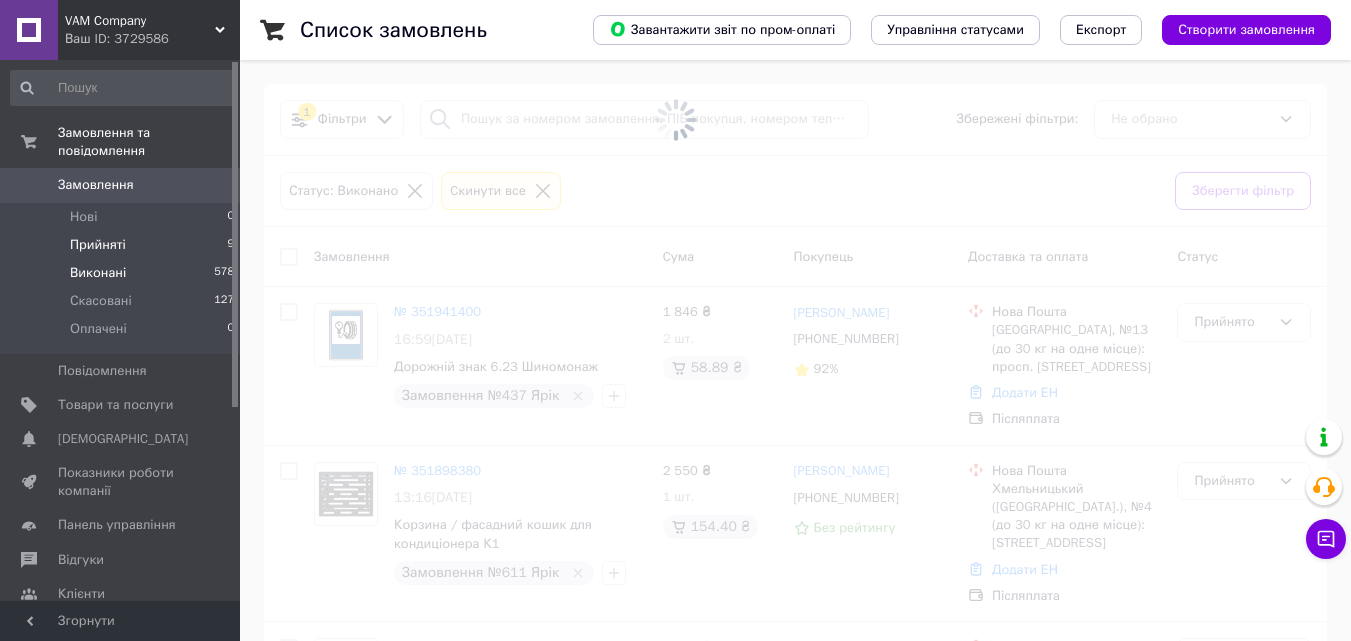 click on "Прийняті 9" at bounding box center (123, 245) 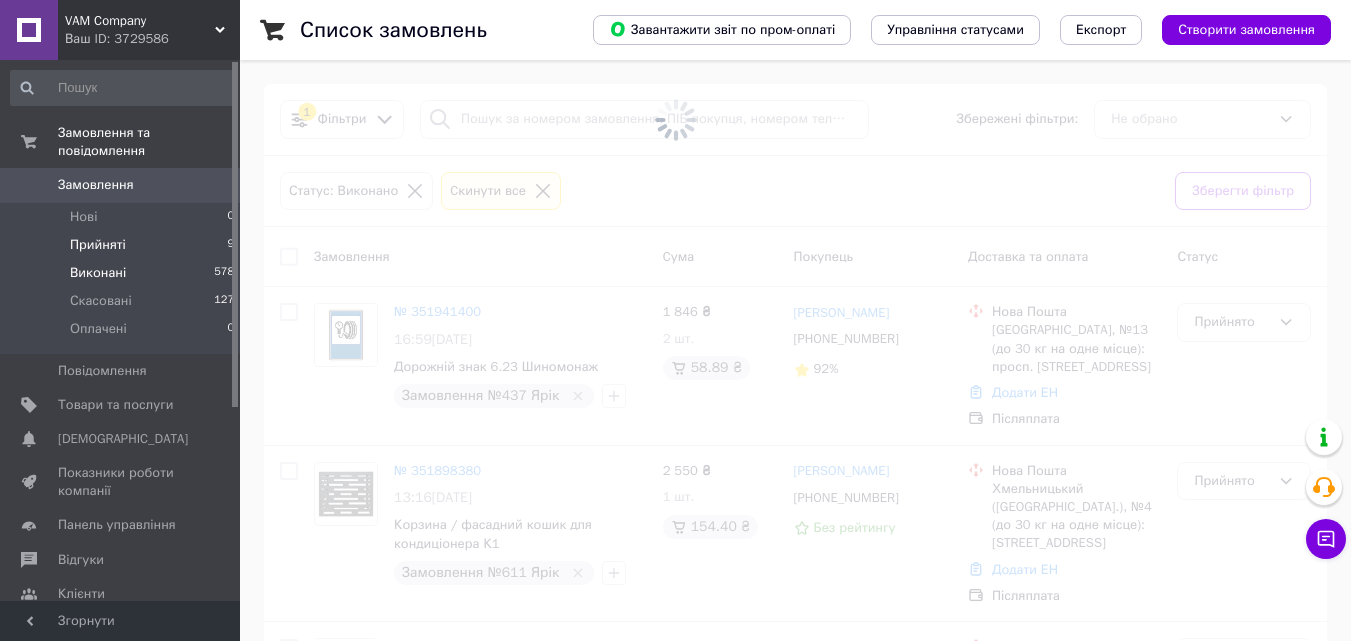click on "Прийняті 9" at bounding box center [123, 245] 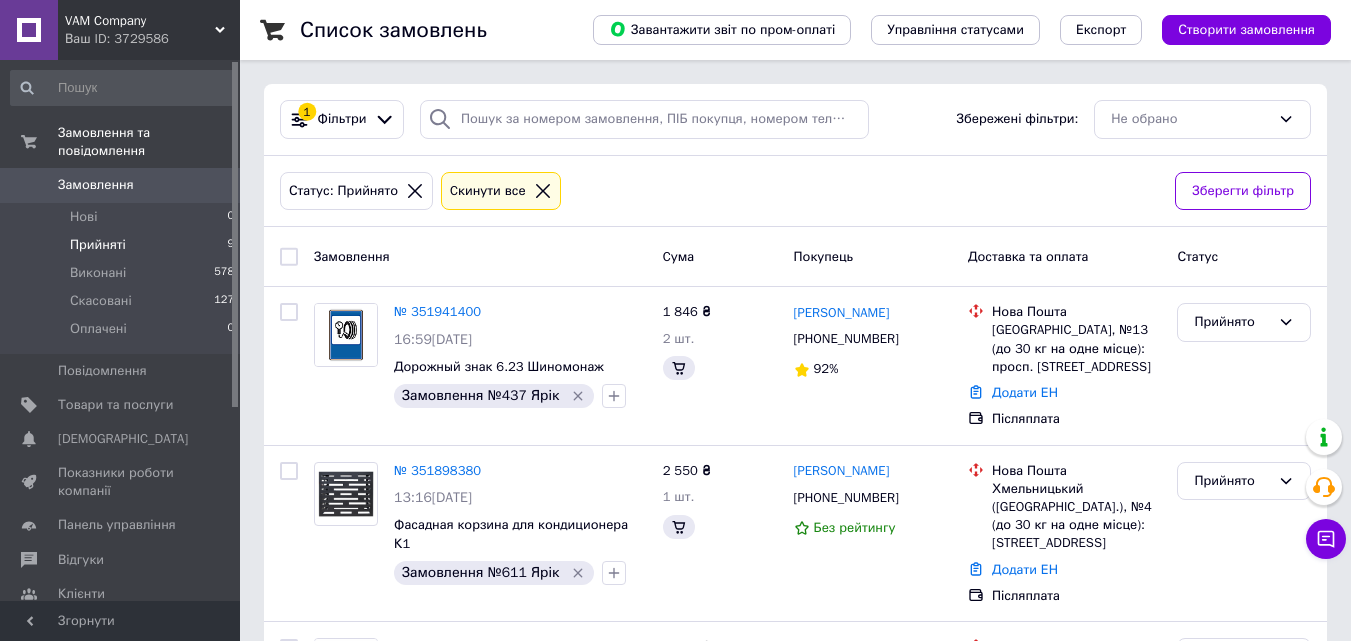 click on "Прийняті 9" at bounding box center [123, 245] 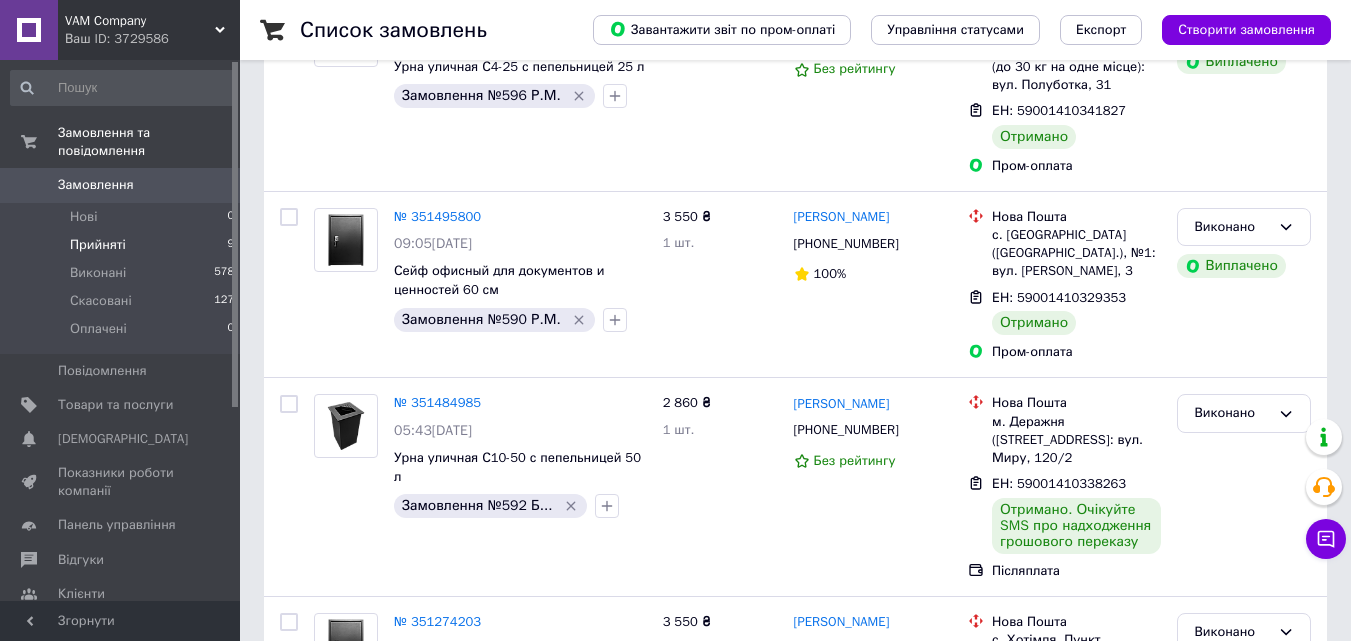 scroll, scrollTop: 0, scrollLeft: 0, axis: both 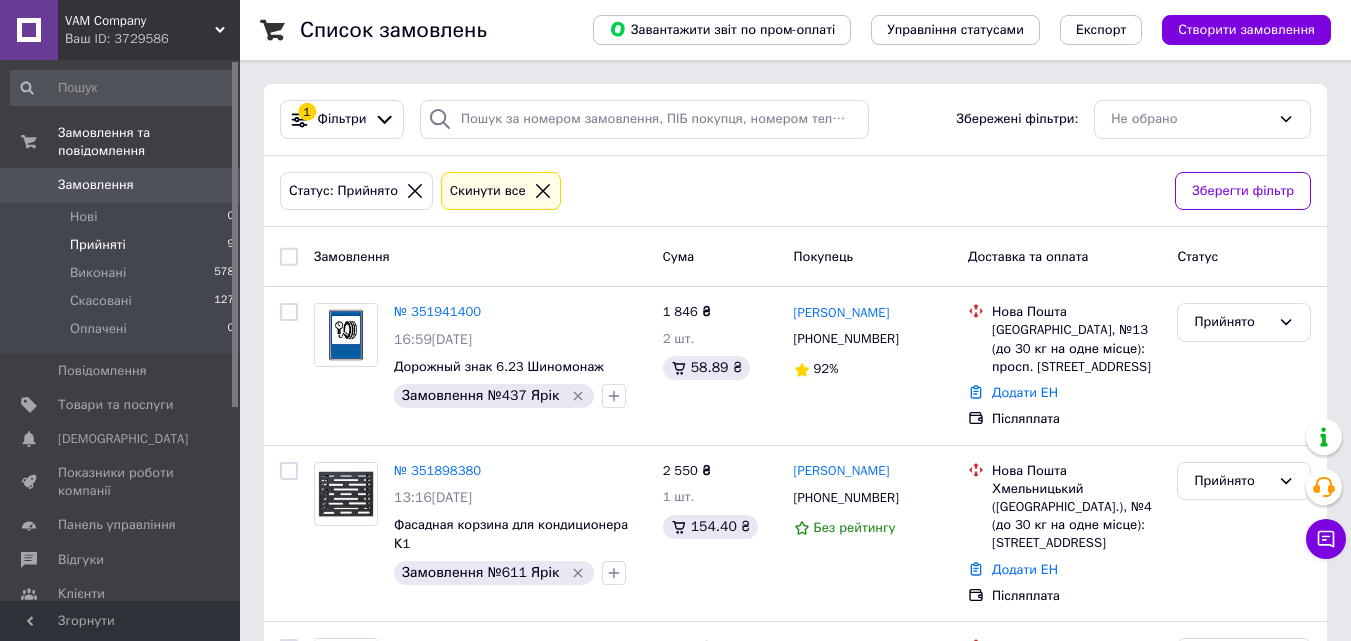 click on "Прийняті 9" at bounding box center [123, 245] 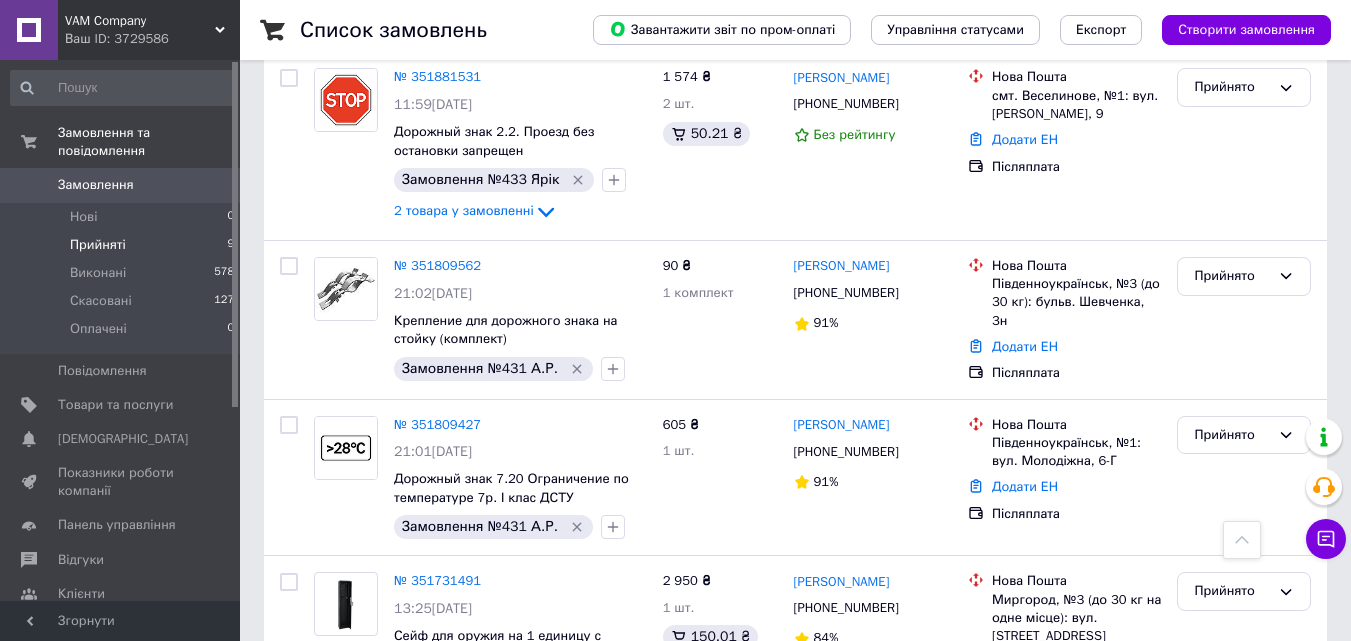 scroll, scrollTop: 0, scrollLeft: 0, axis: both 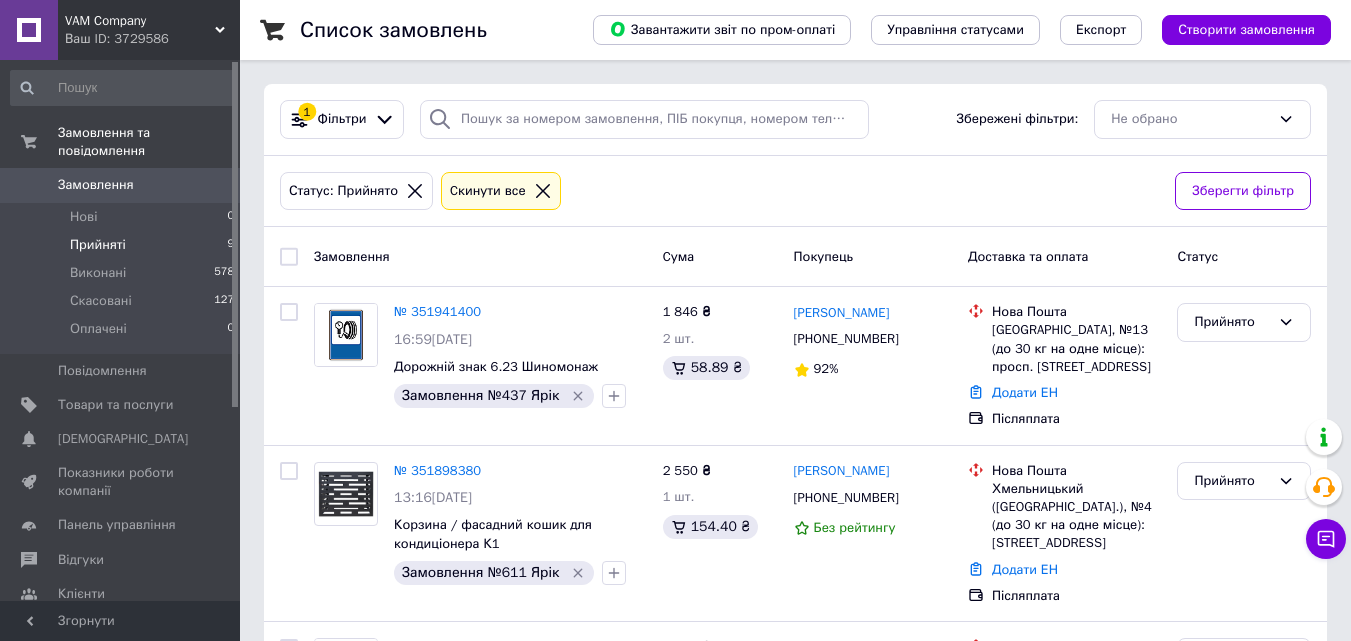 click on "Прийняті 9" at bounding box center (123, 245) 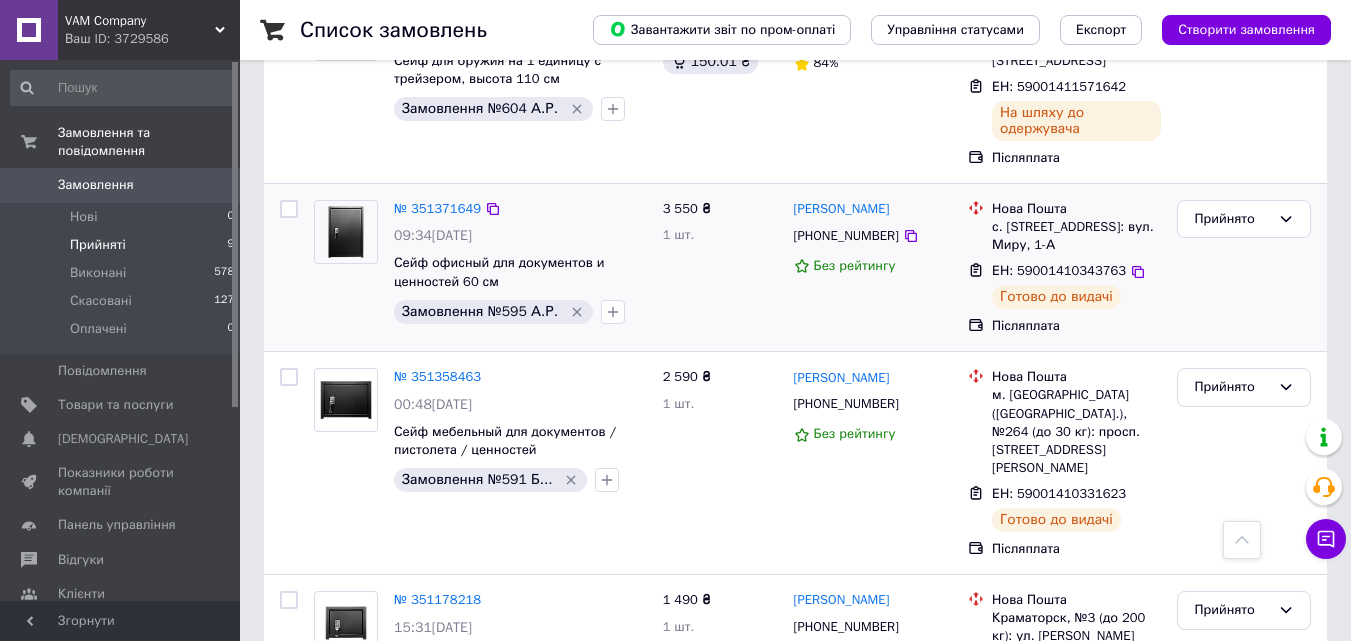 scroll, scrollTop: 1204, scrollLeft: 0, axis: vertical 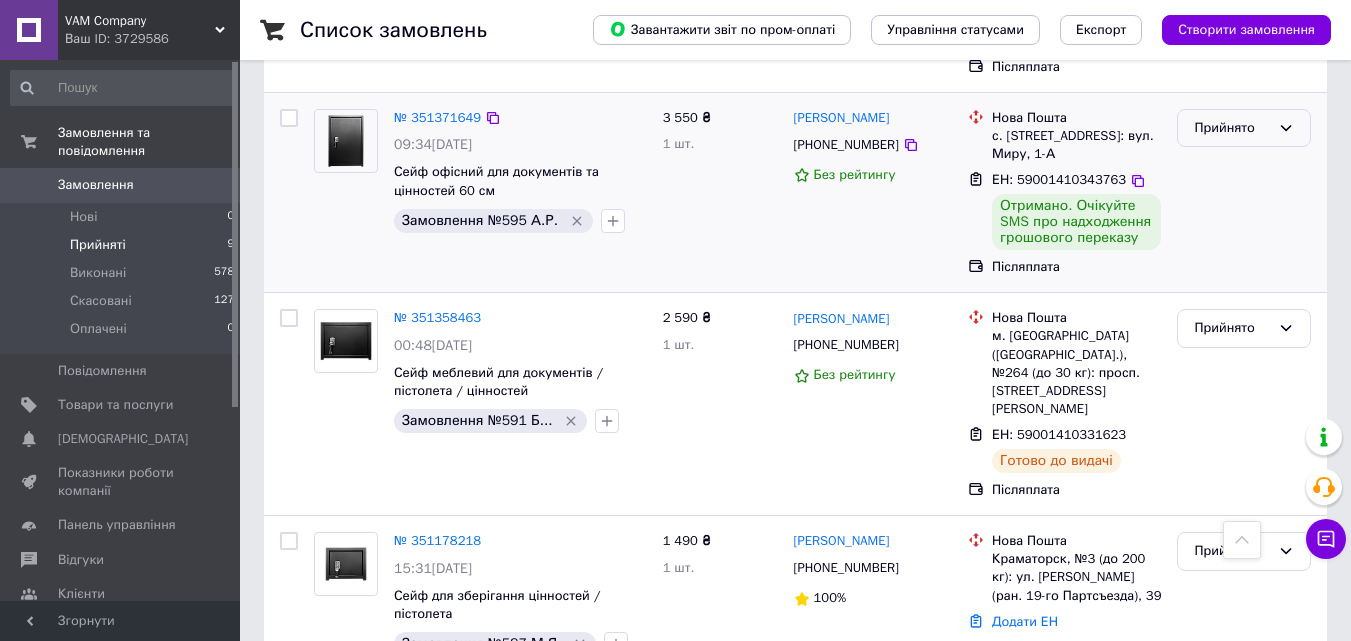 click on "Прийнято" at bounding box center (1232, 128) 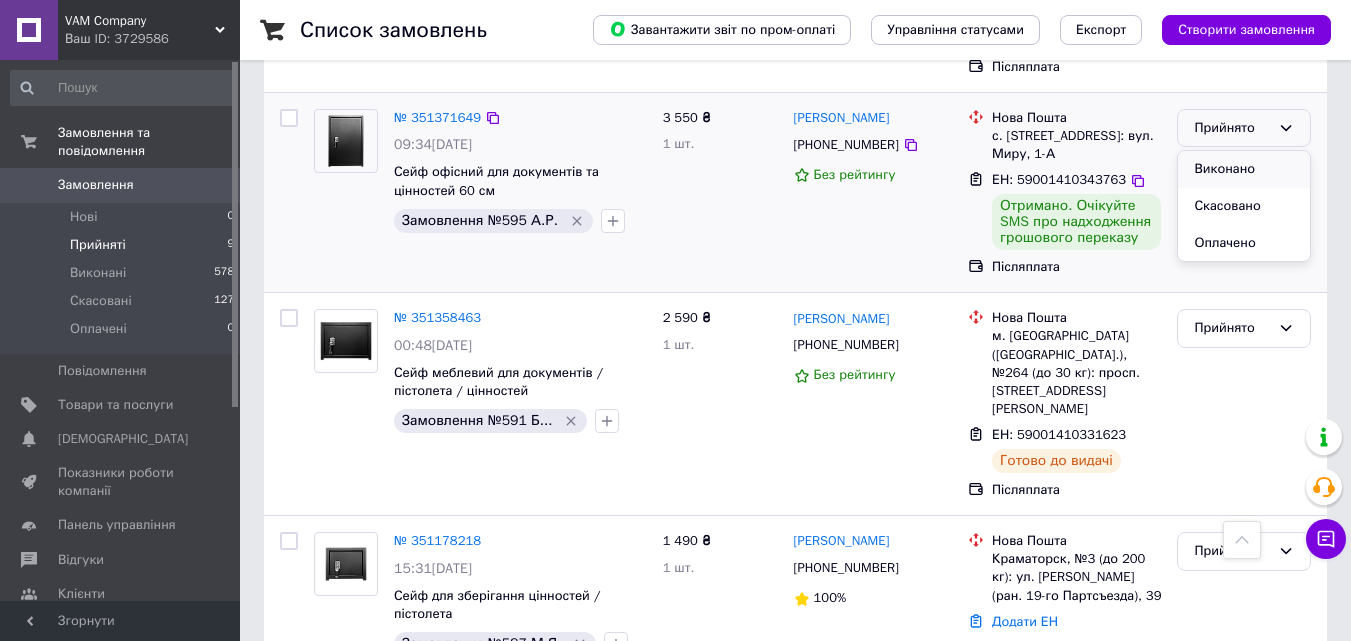 click on "Виконано" at bounding box center (1244, 169) 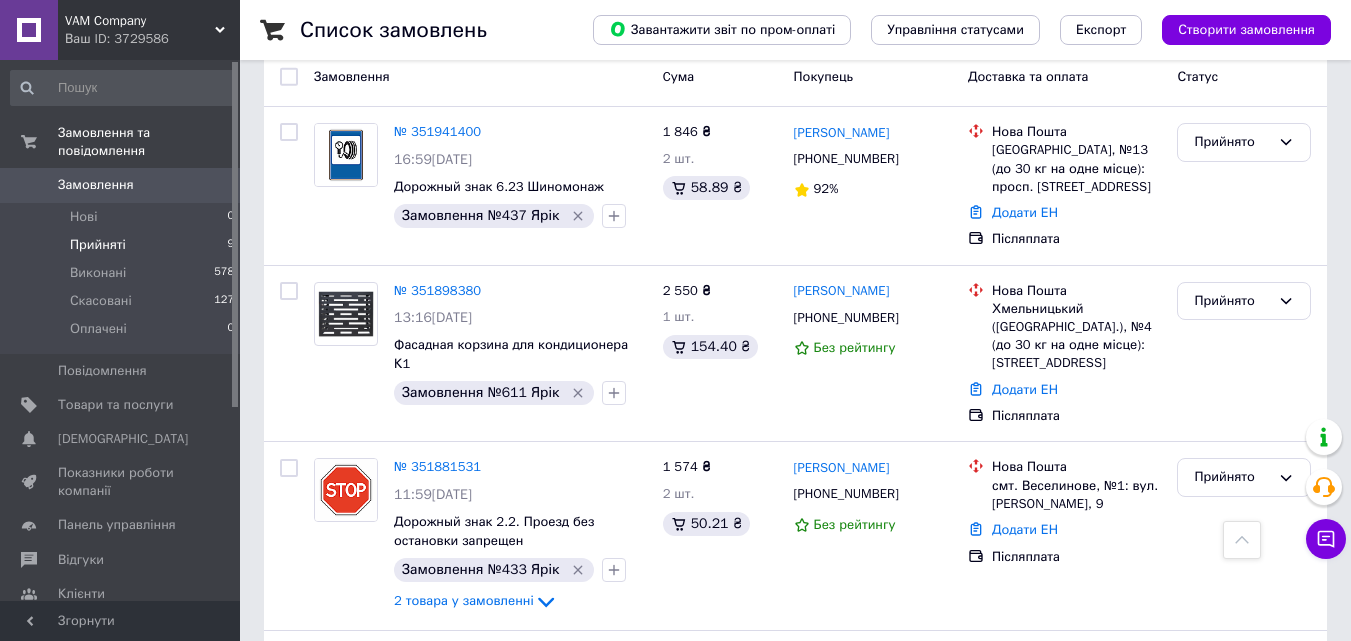 scroll, scrollTop: 0, scrollLeft: 0, axis: both 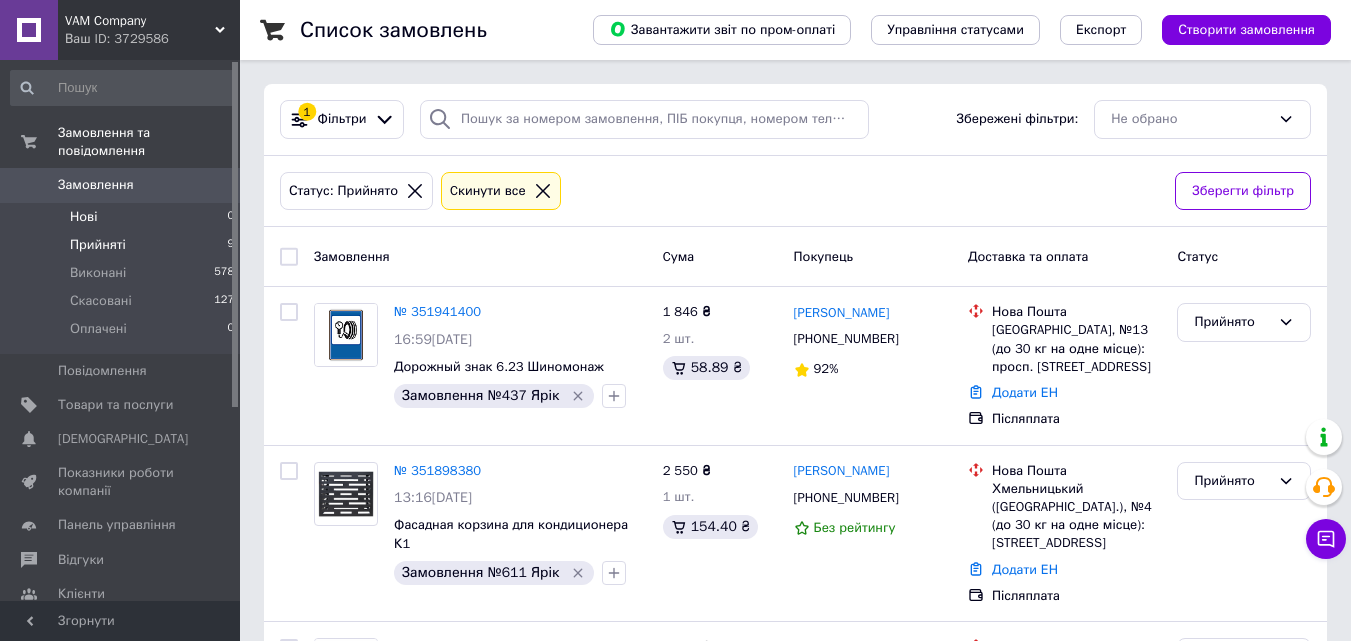 click on "Нові" at bounding box center [83, 217] 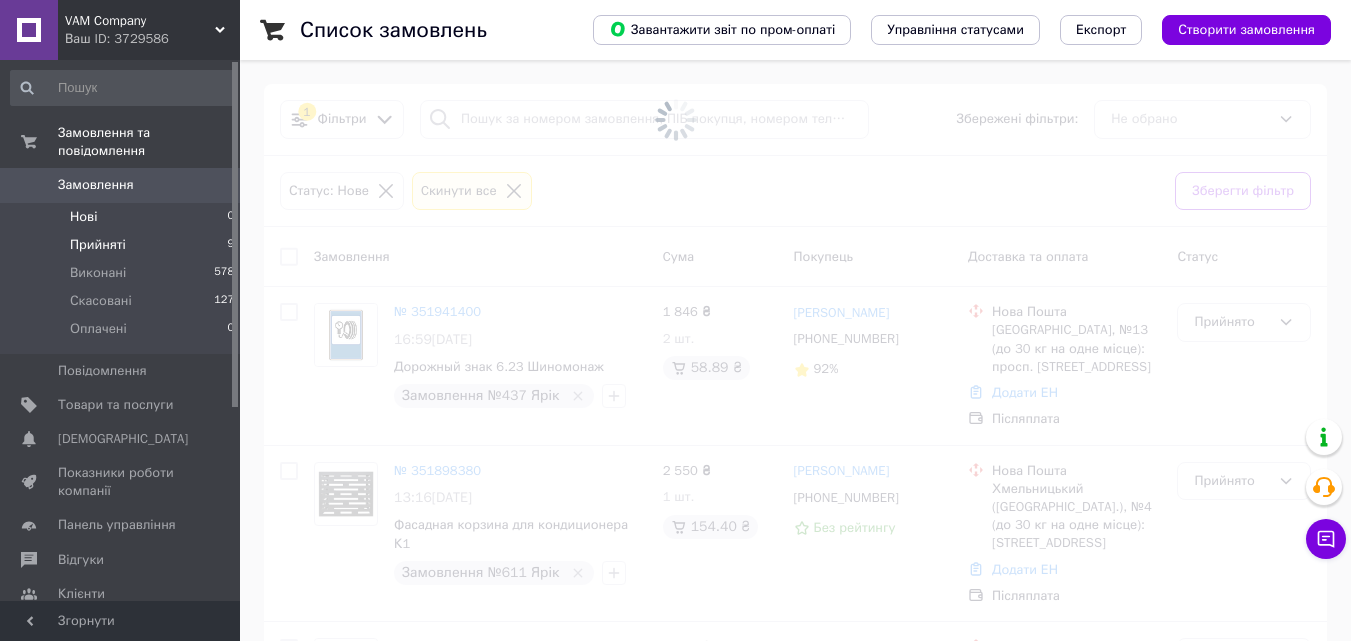 click on "Прийняті 9" at bounding box center (123, 245) 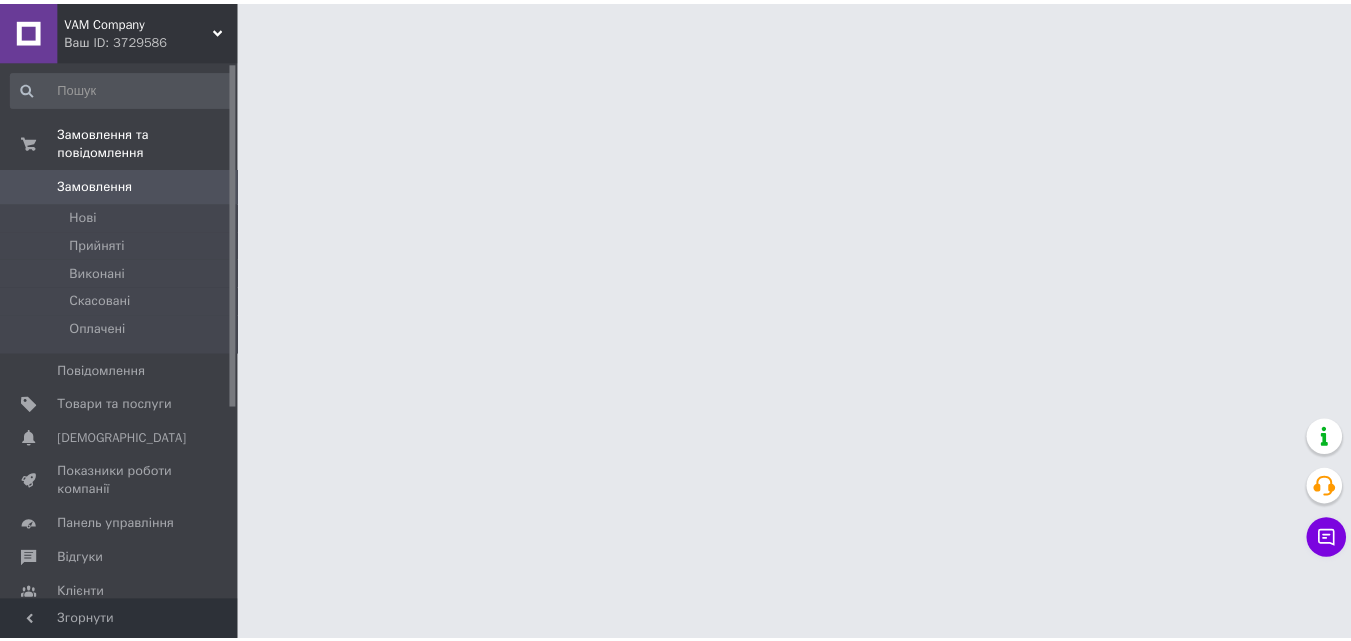 scroll, scrollTop: 0, scrollLeft: 0, axis: both 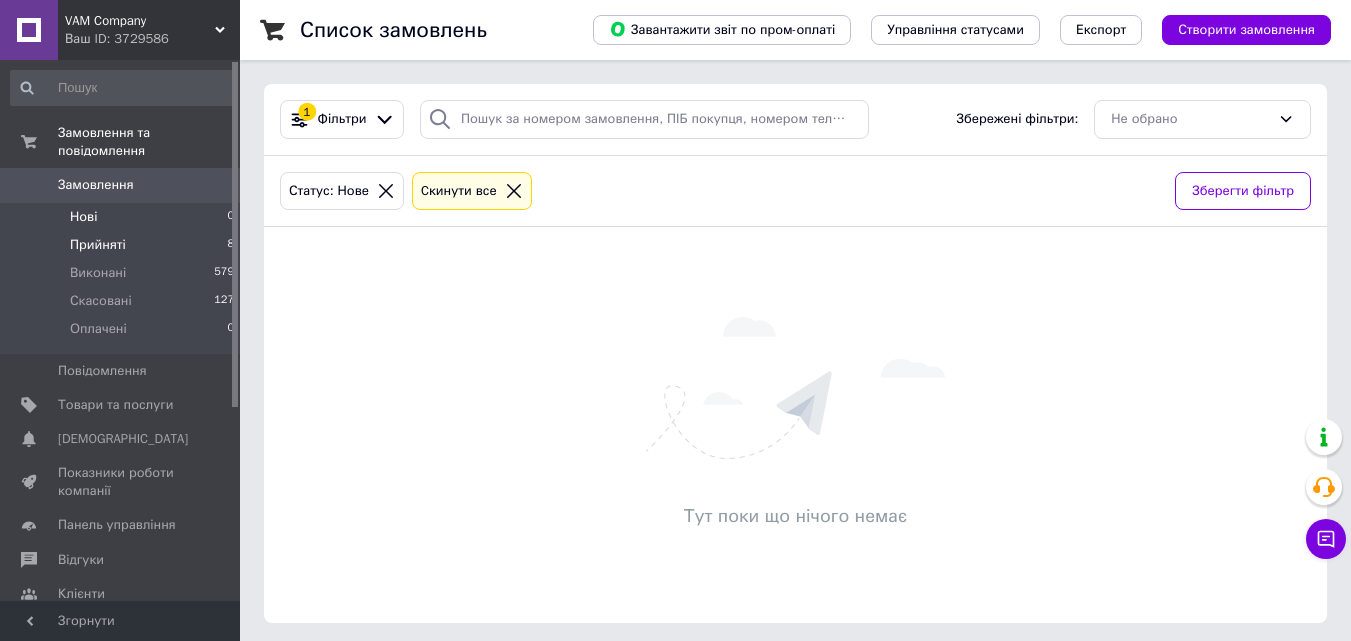 click on "Прийняті 8" at bounding box center (123, 245) 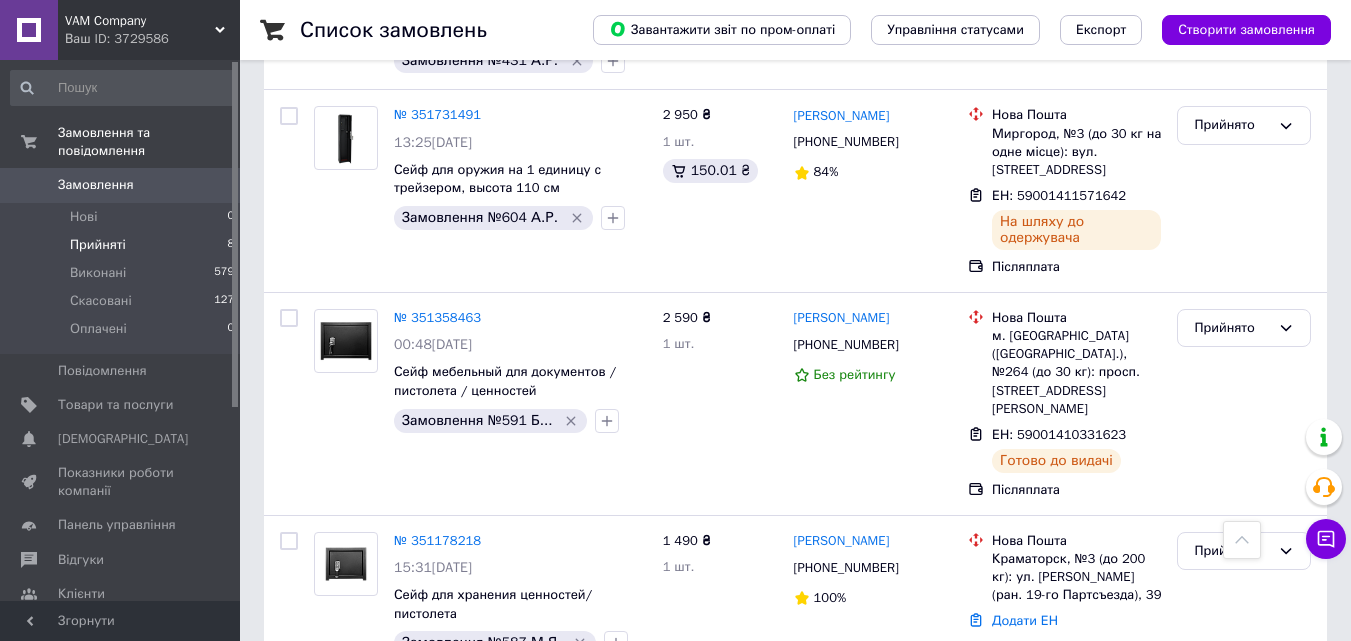 scroll, scrollTop: 0, scrollLeft: 0, axis: both 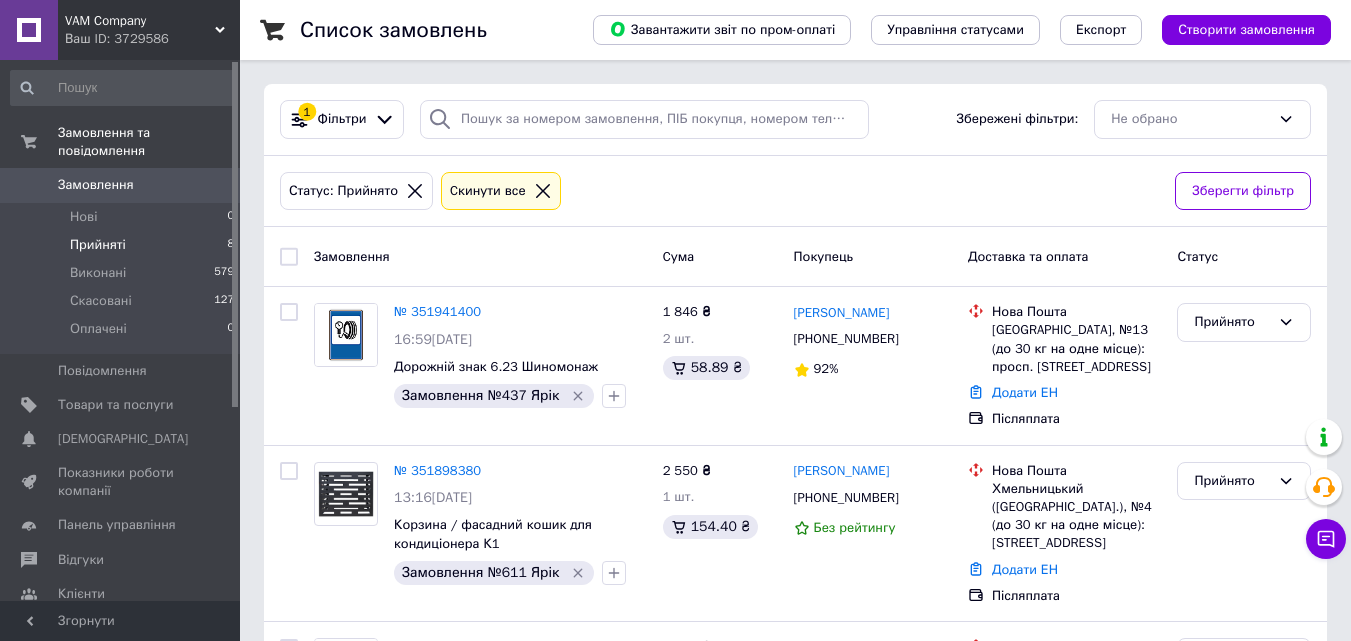 click on "Прийняті 8" at bounding box center [123, 245] 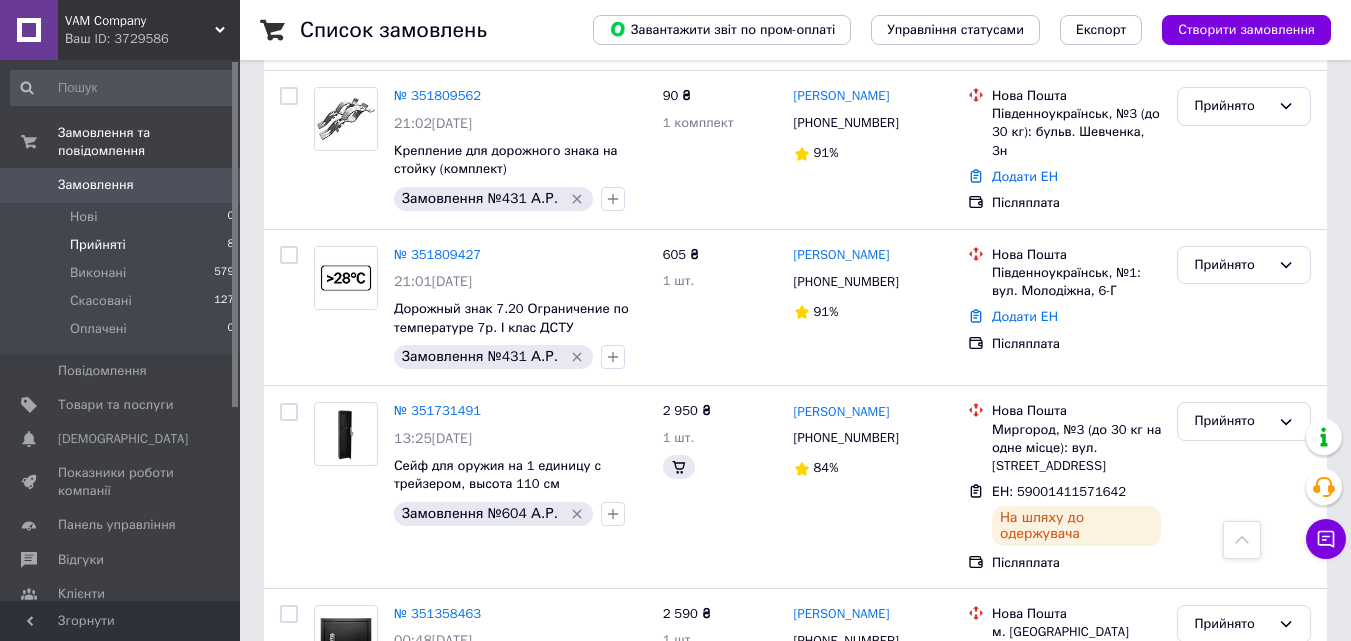 scroll, scrollTop: 1036, scrollLeft: 0, axis: vertical 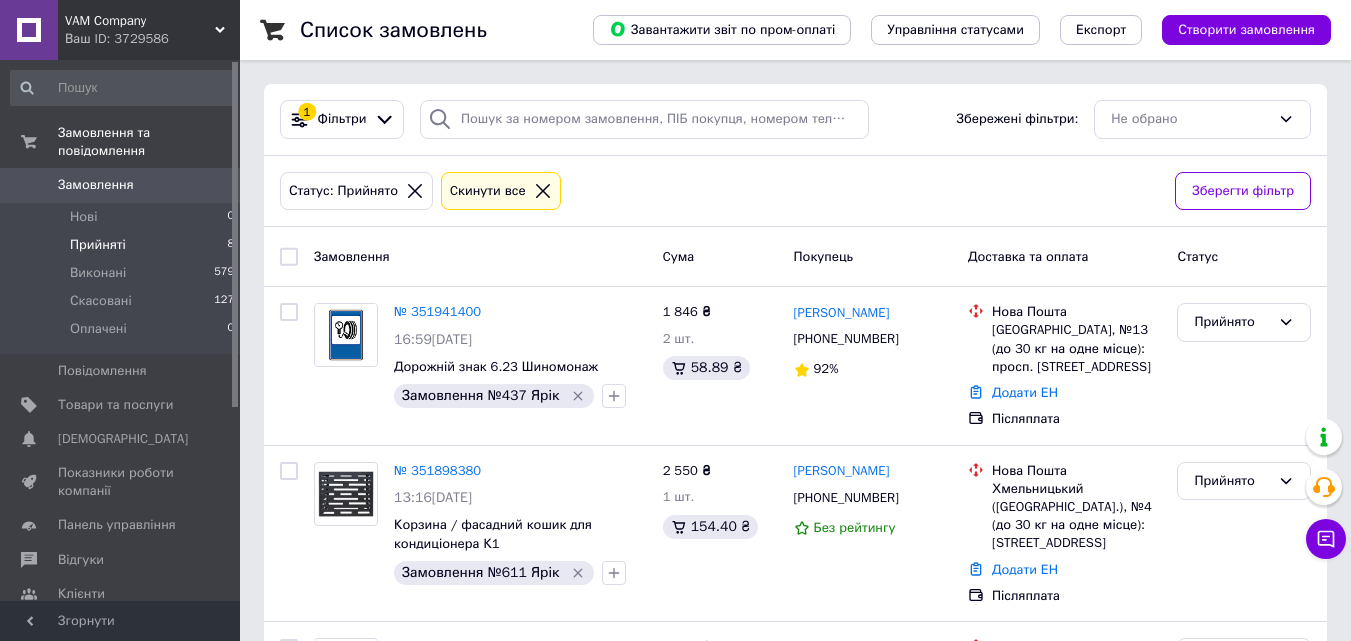 click on "Прийняті 8" at bounding box center (123, 245) 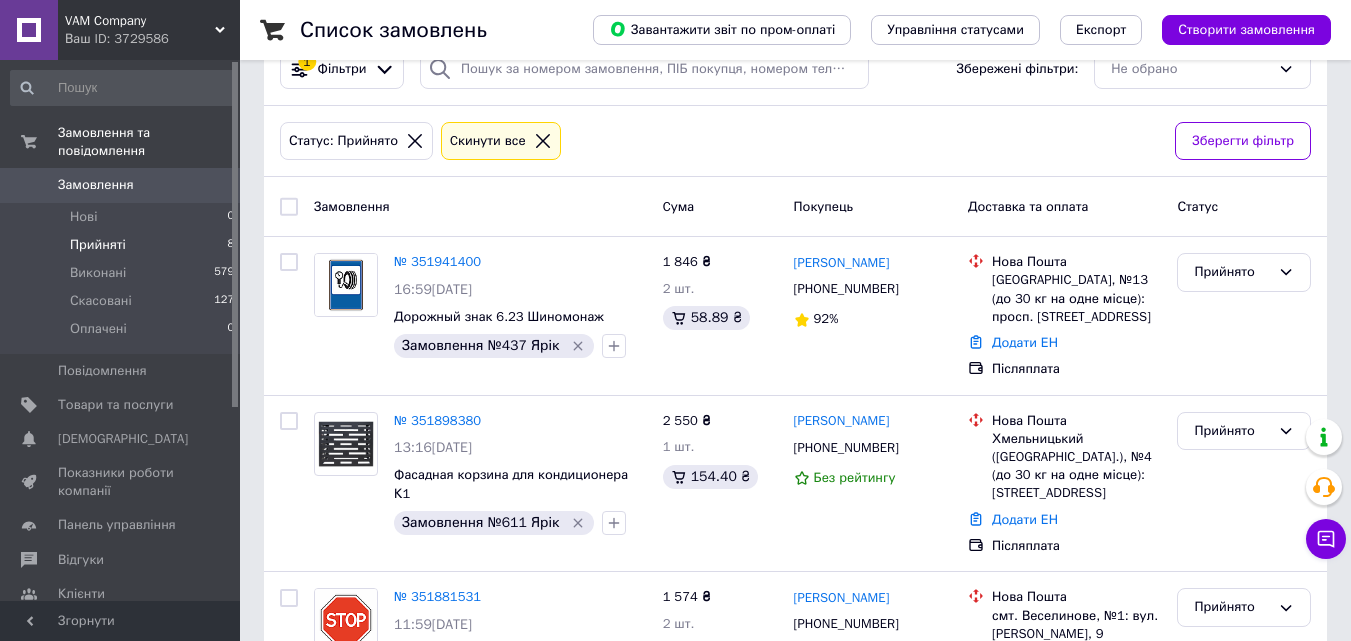 scroll, scrollTop: 0, scrollLeft: 0, axis: both 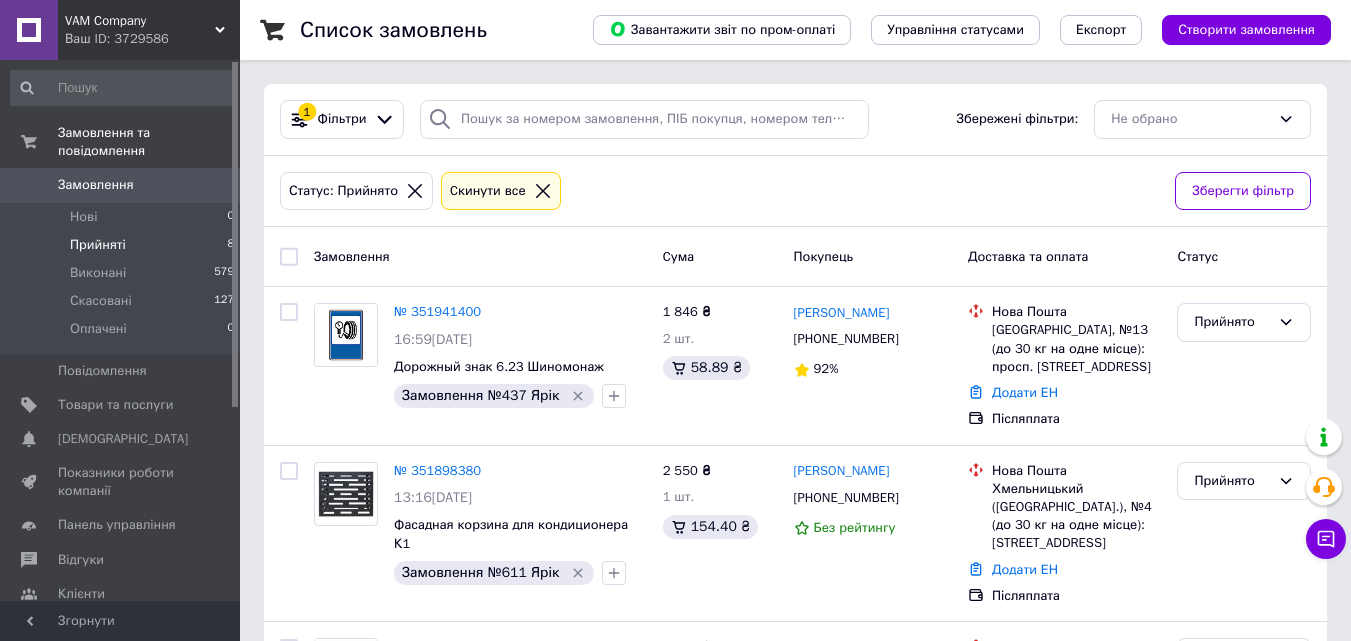 click on "Прийняті 8" at bounding box center [123, 245] 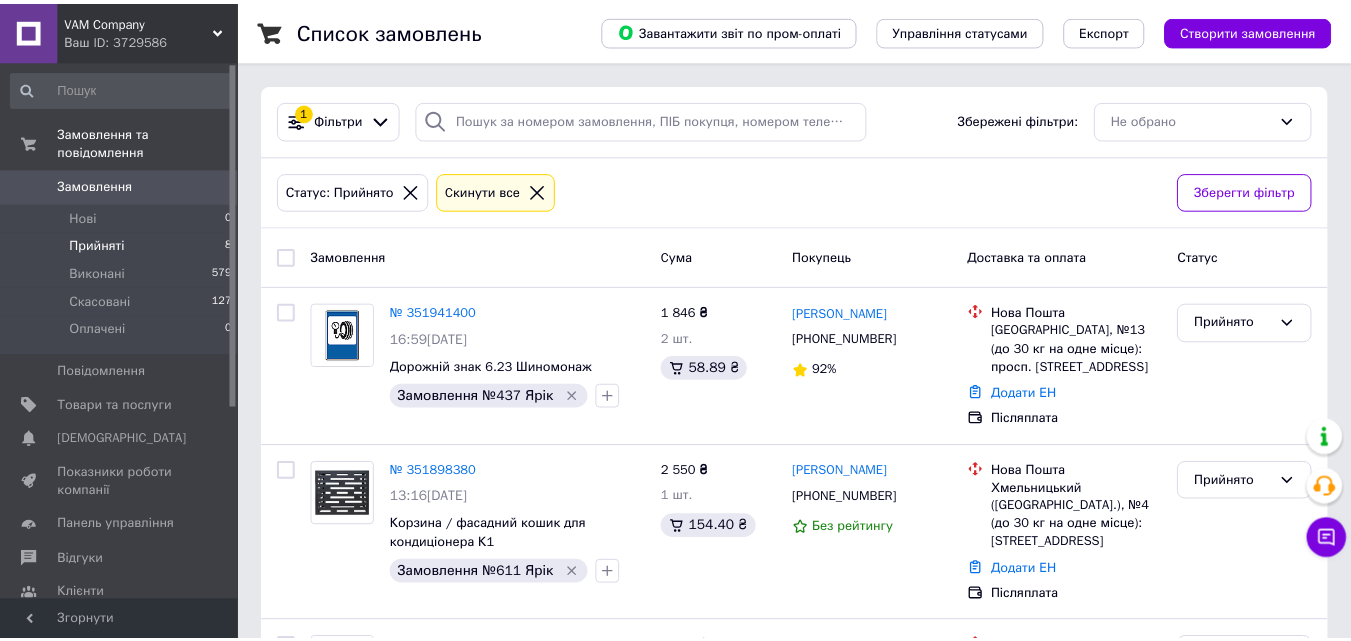 scroll, scrollTop: 0, scrollLeft: 0, axis: both 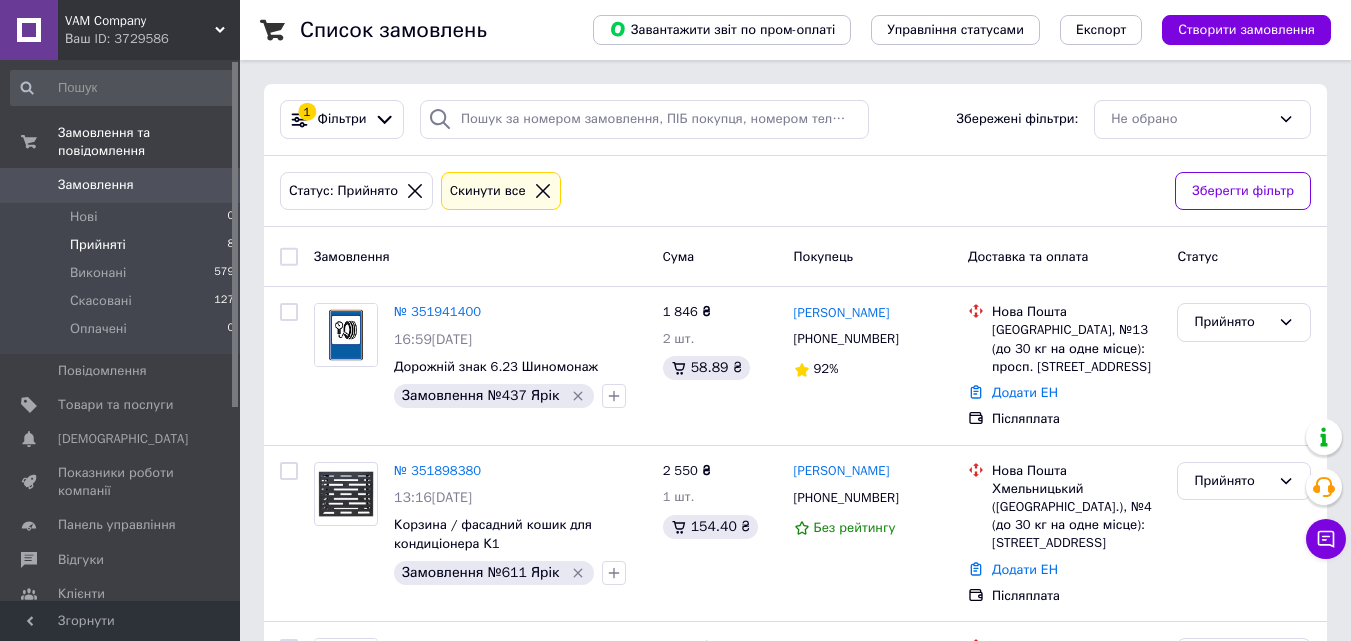 click on "Прийняті 8" at bounding box center (123, 245) 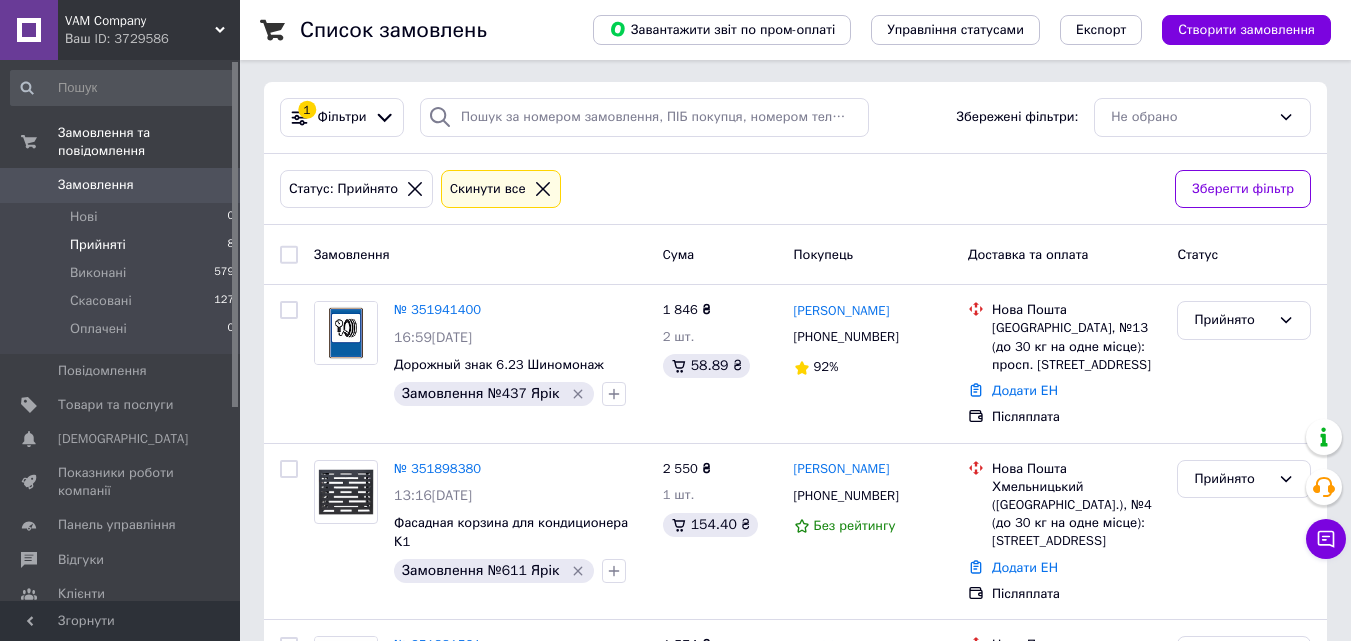 scroll, scrollTop: 0, scrollLeft: 0, axis: both 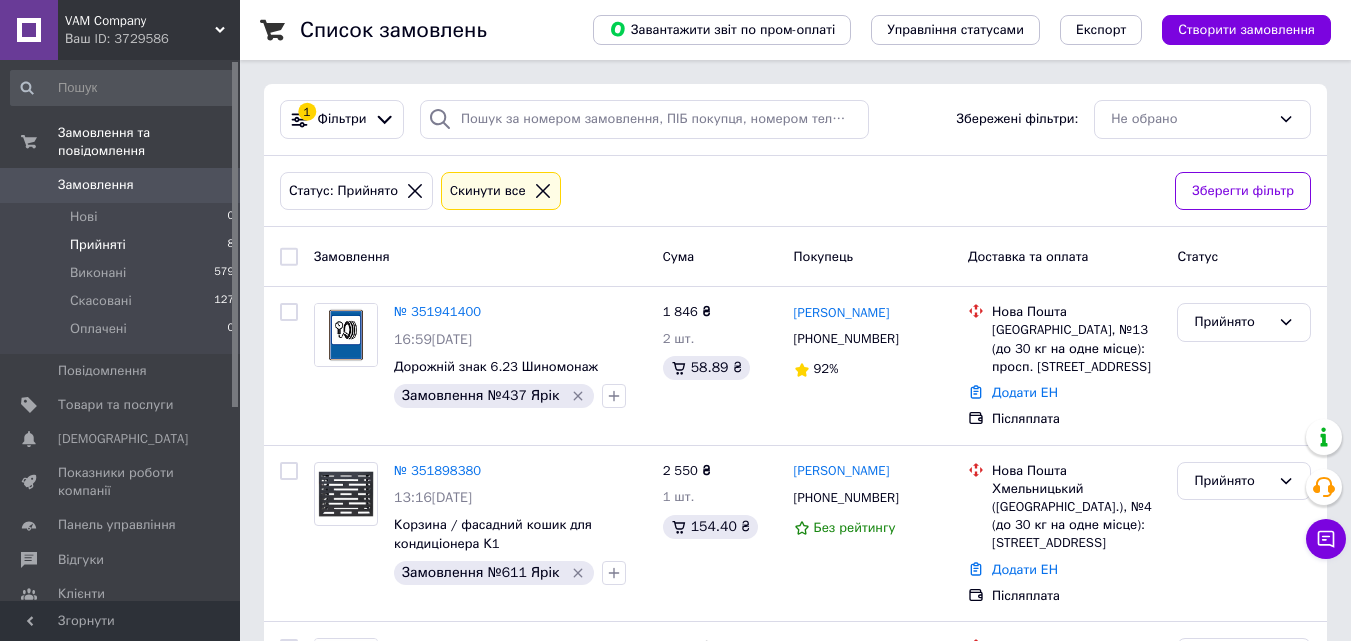 click on "Прийняті 8" at bounding box center (123, 245) 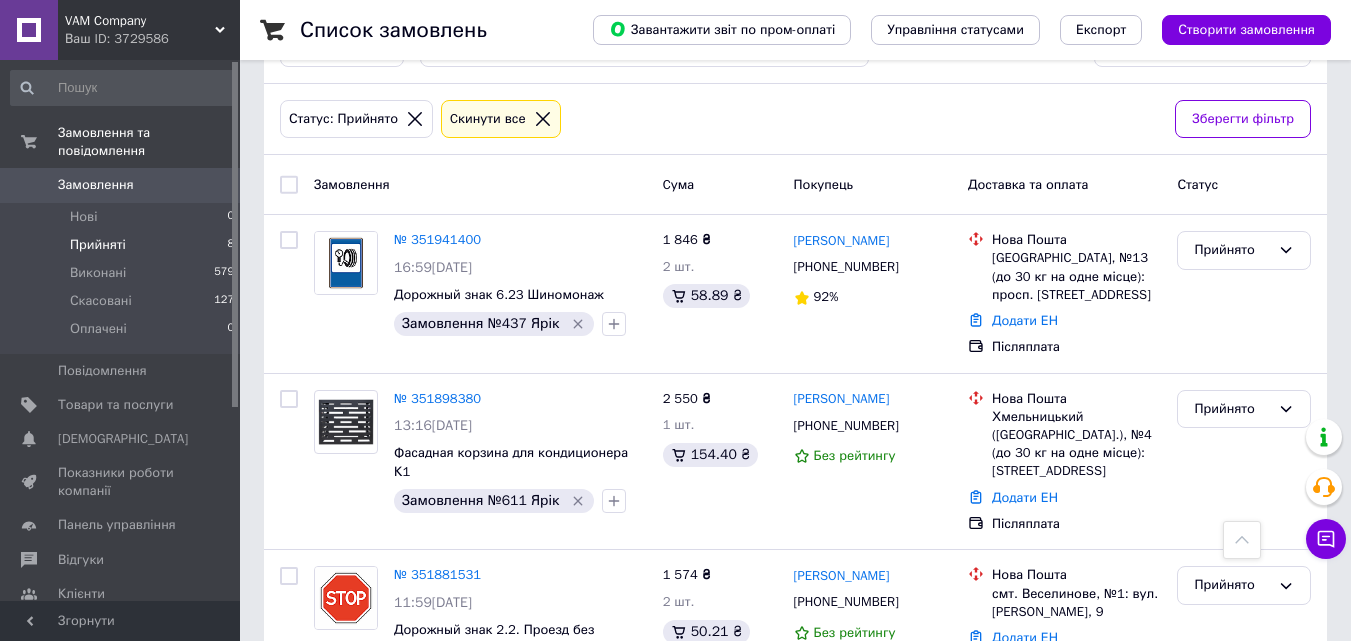 scroll, scrollTop: 0, scrollLeft: 0, axis: both 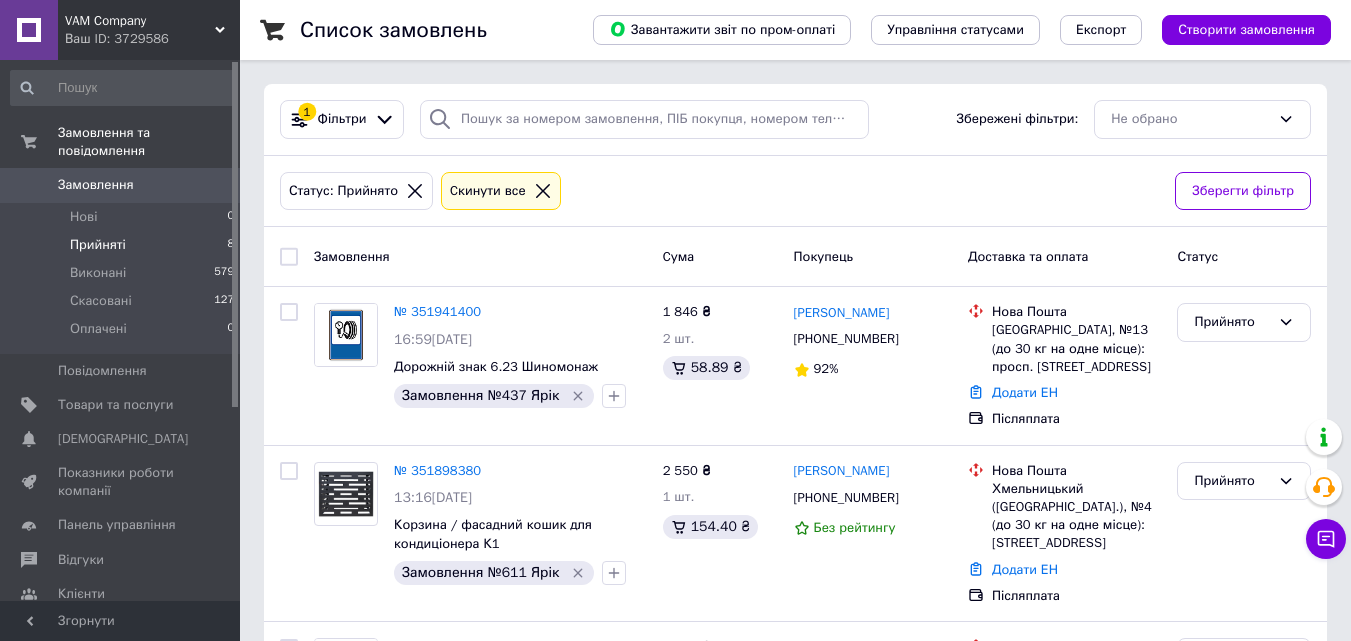 click on "Прийняті 8" at bounding box center (123, 245) 